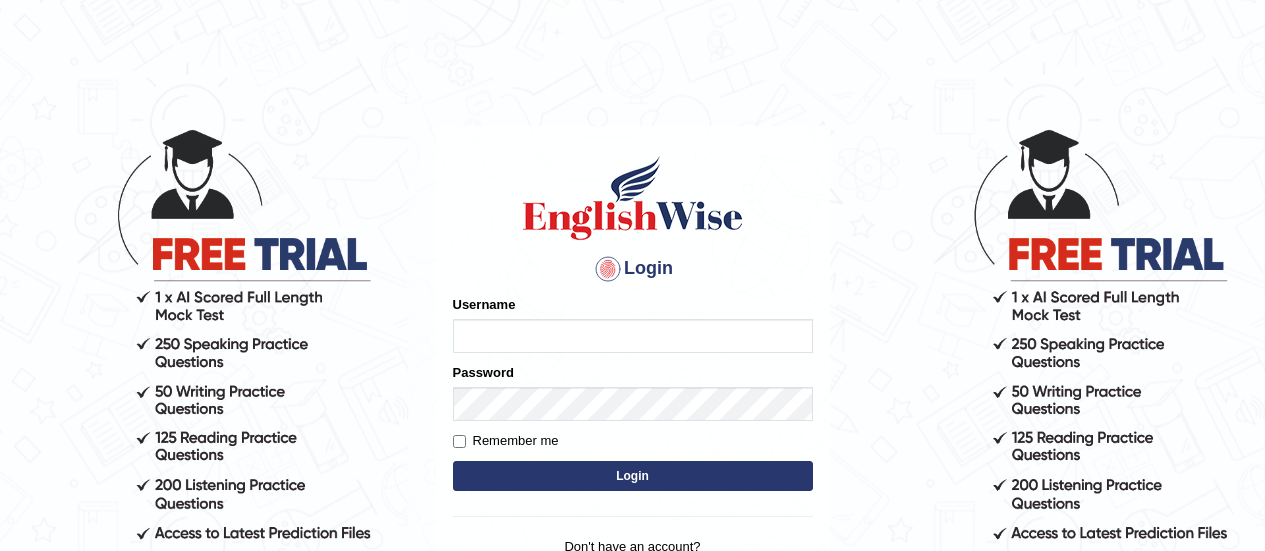 scroll, scrollTop: 0, scrollLeft: 0, axis: both 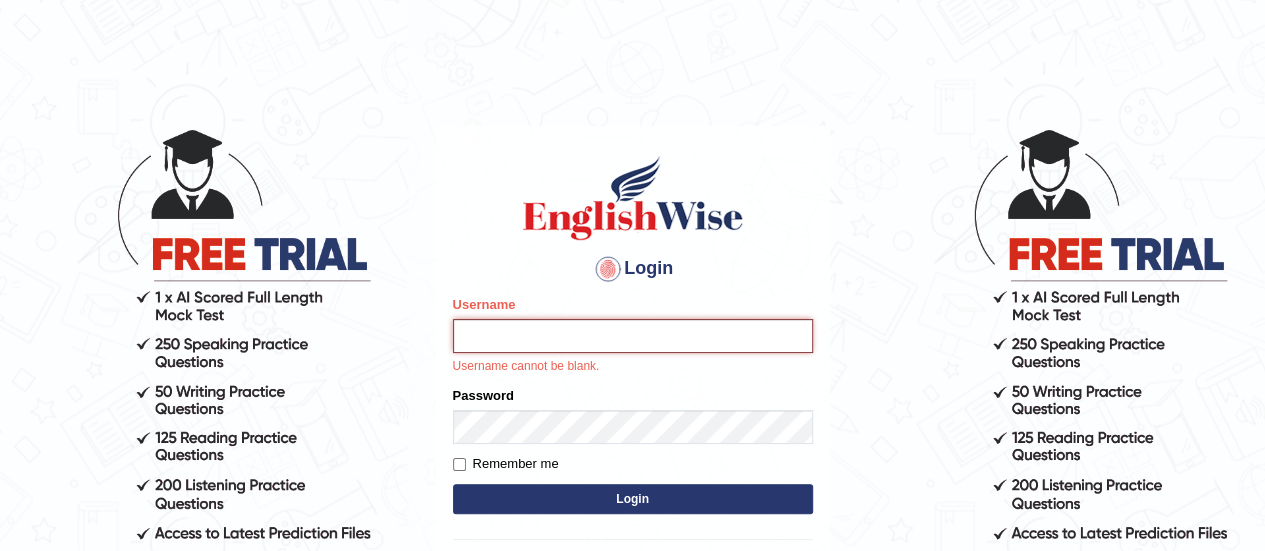 drag, startPoint x: 0, startPoint y: 0, endPoint x: 588, endPoint y: 335, distance: 676.7341 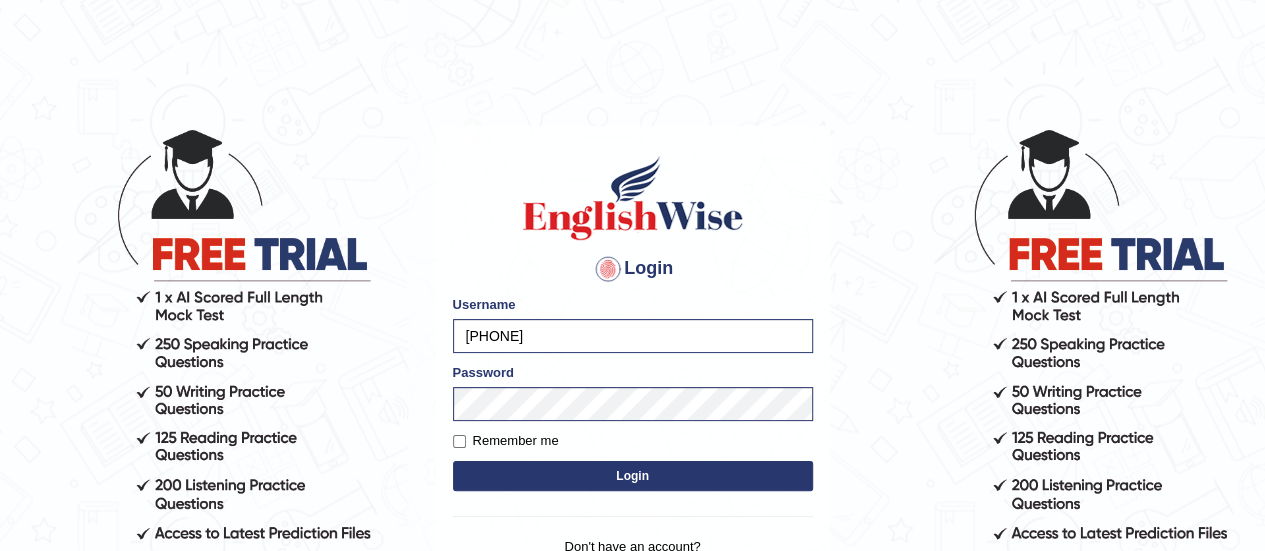 click on "Please fix the following errors:
Username
[PHONE]
Password
Remember me
Login" at bounding box center [633, 395] 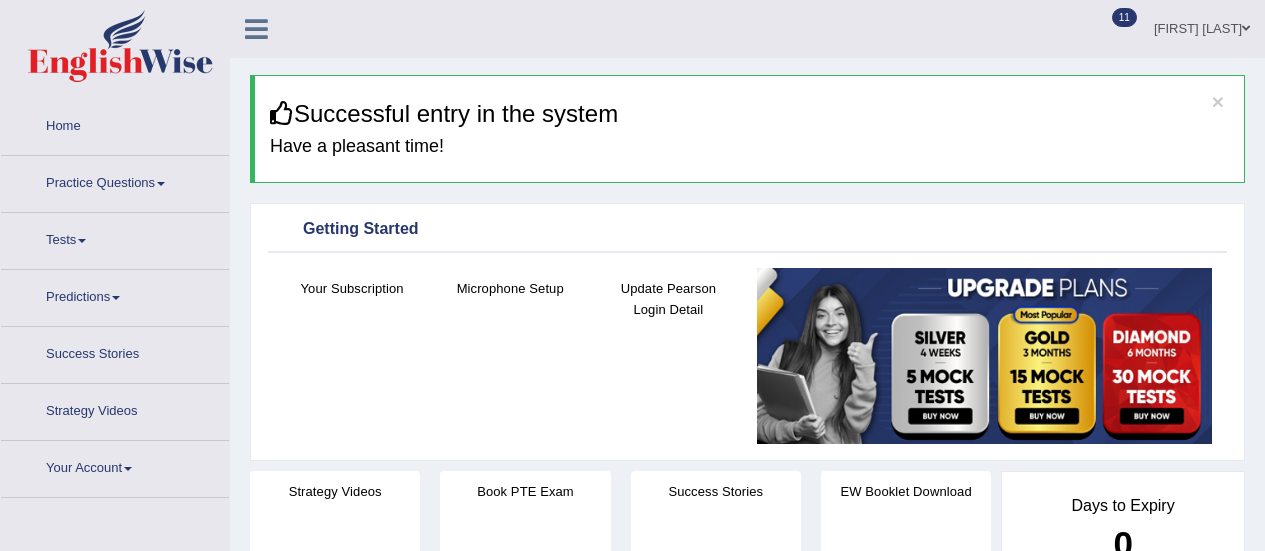 scroll, scrollTop: 0, scrollLeft: 0, axis: both 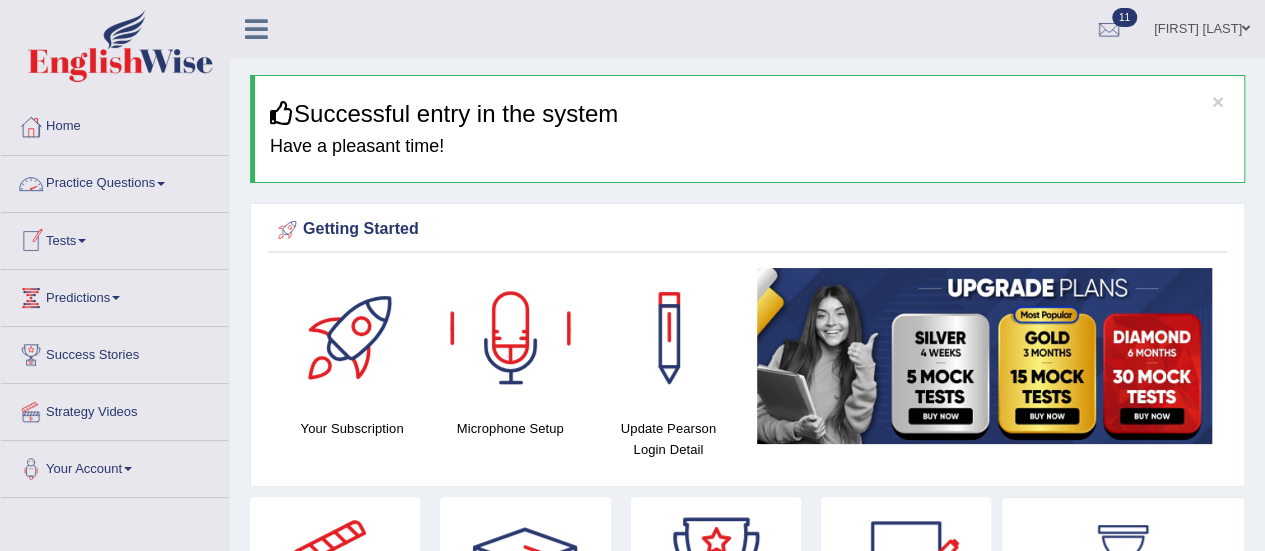 click at bounding box center [82, 241] 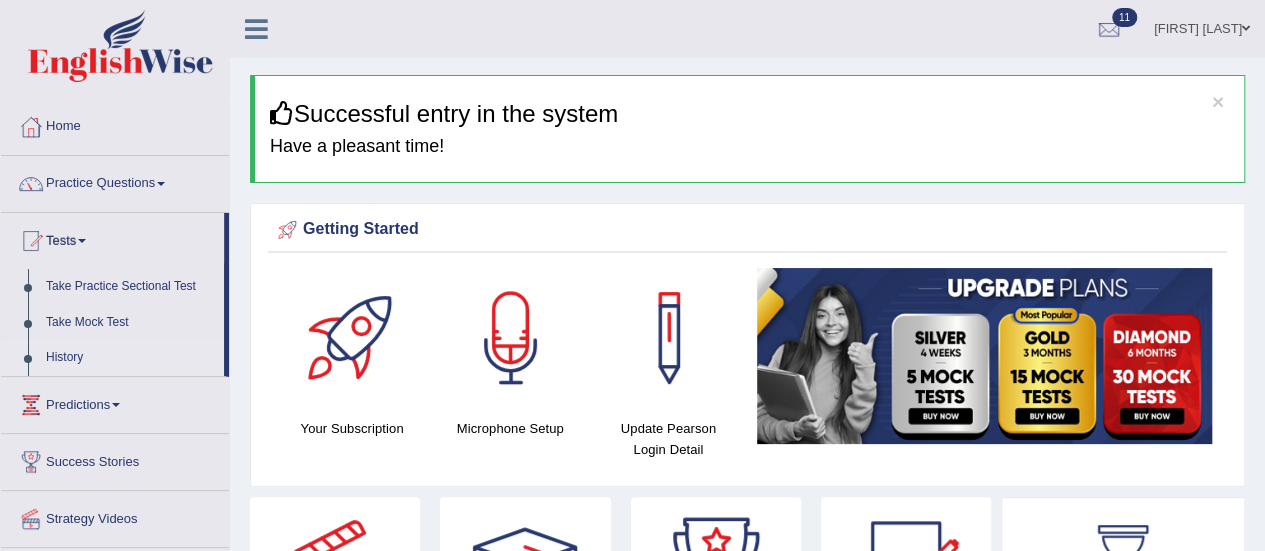 click on "History" at bounding box center (130, 358) 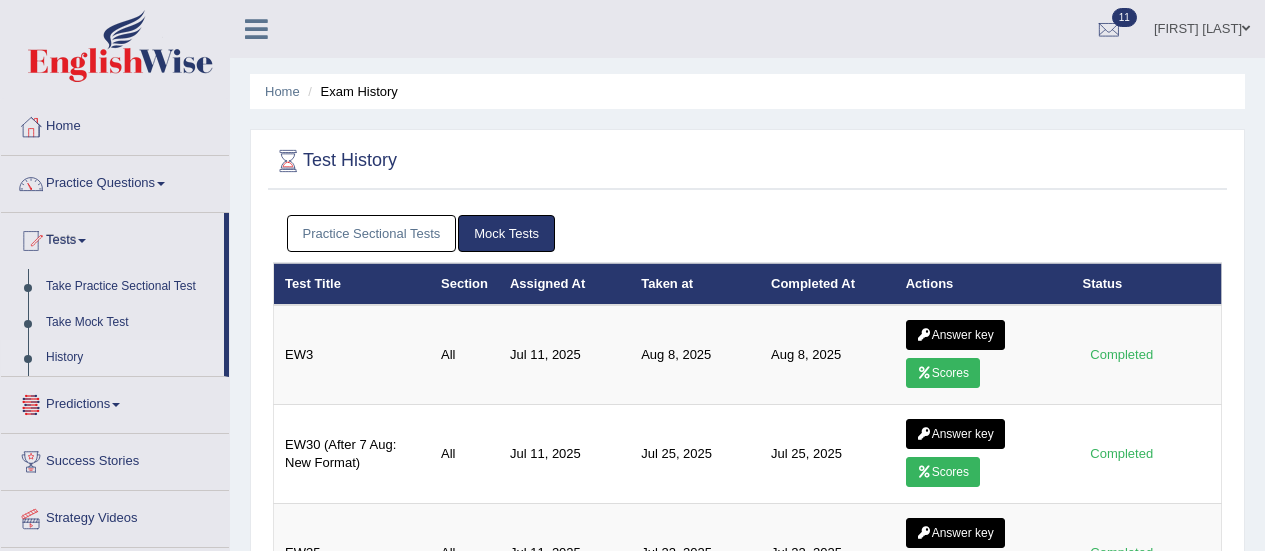 scroll, scrollTop: 0, scrollLeft: 0, axis: both 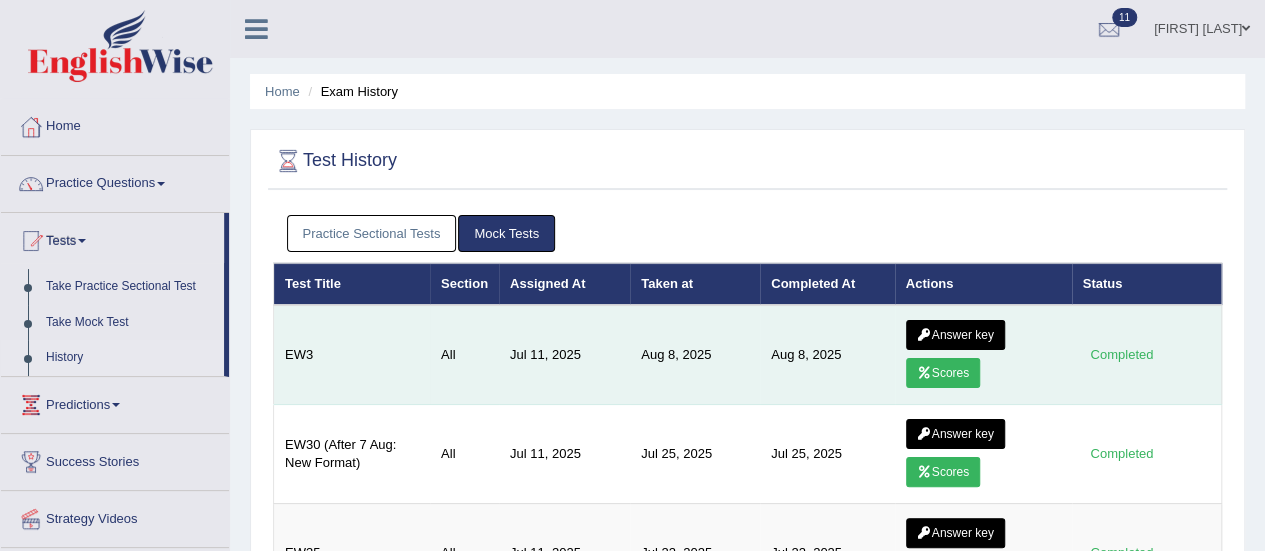 click on "Scores" at bounding box center (943, 373) 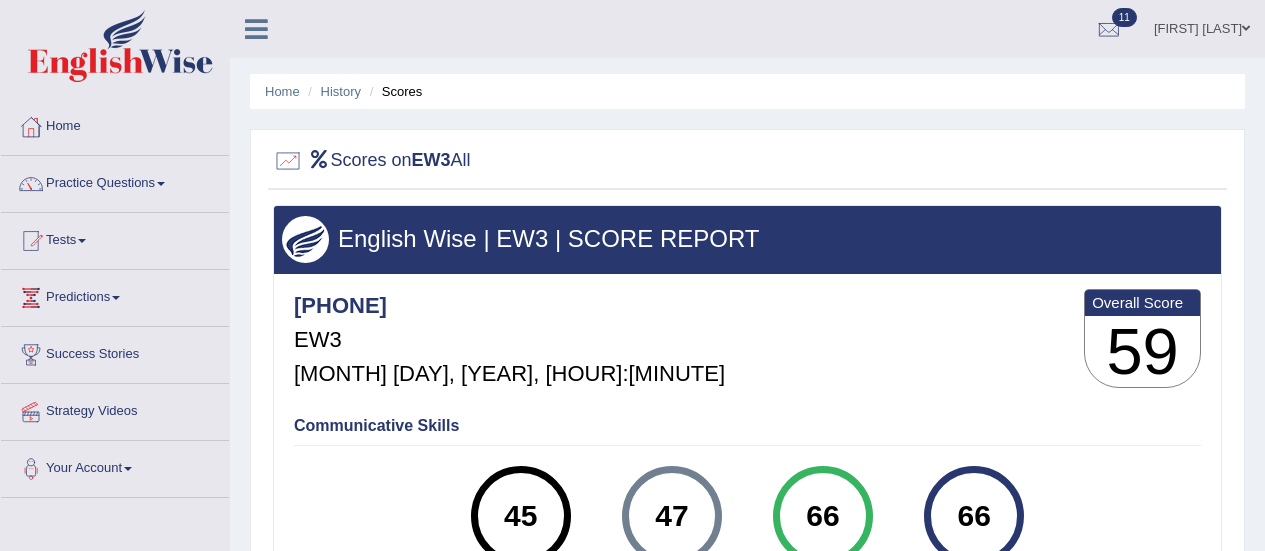 scroll, scrollTop: 0, scrollLeft: 0, axis: both 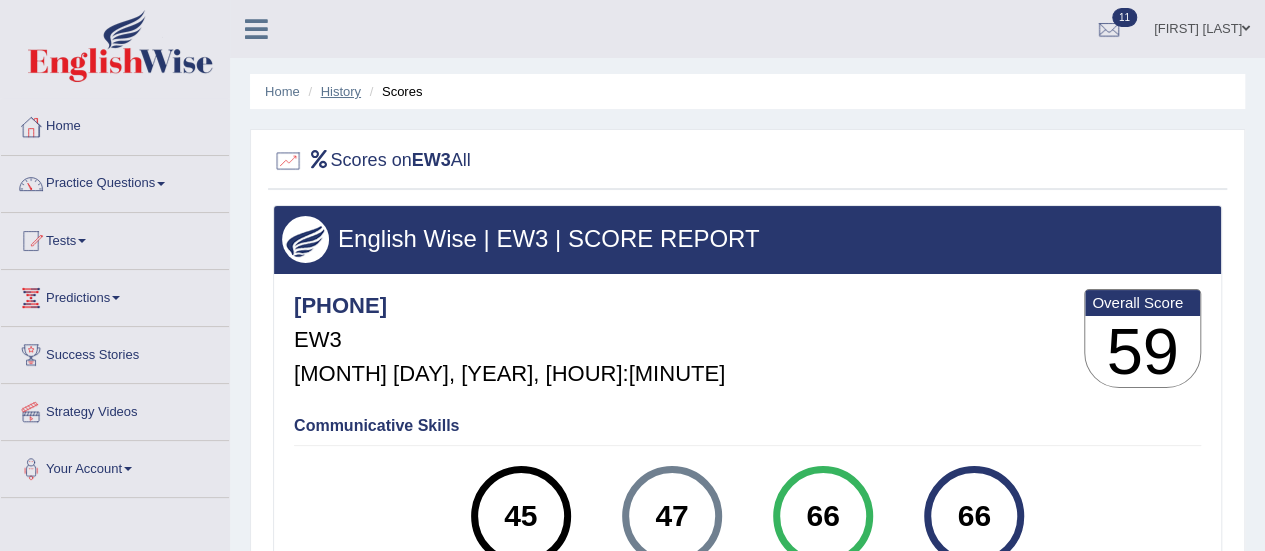 click on "History" at bounding box center [341, 91] 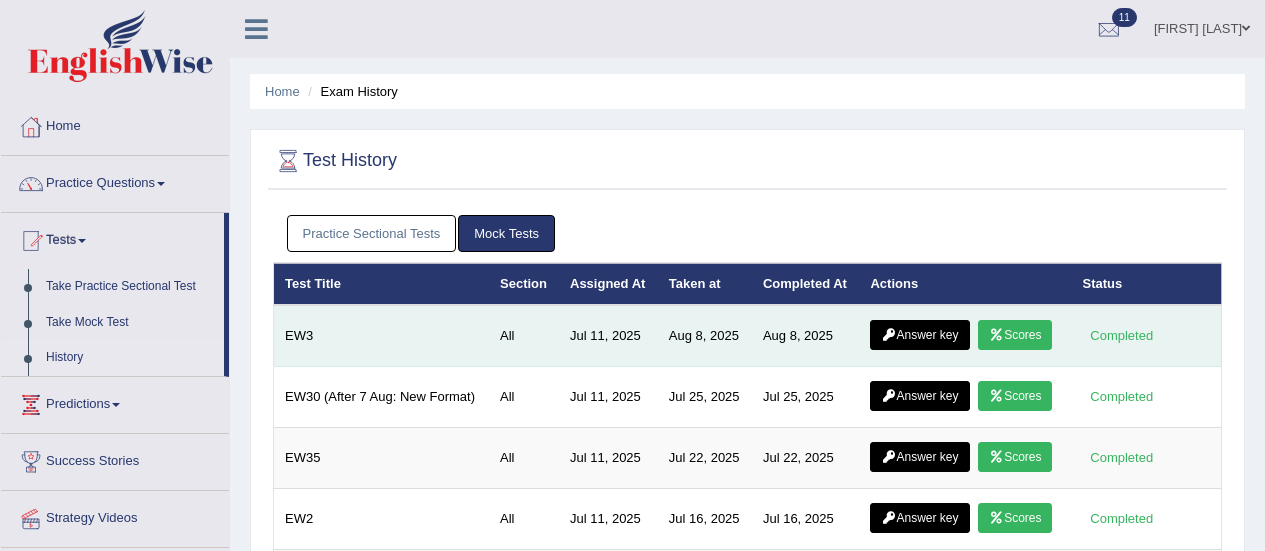 scroll, scrollTop: 0, scrollLeft: 0, axis: both 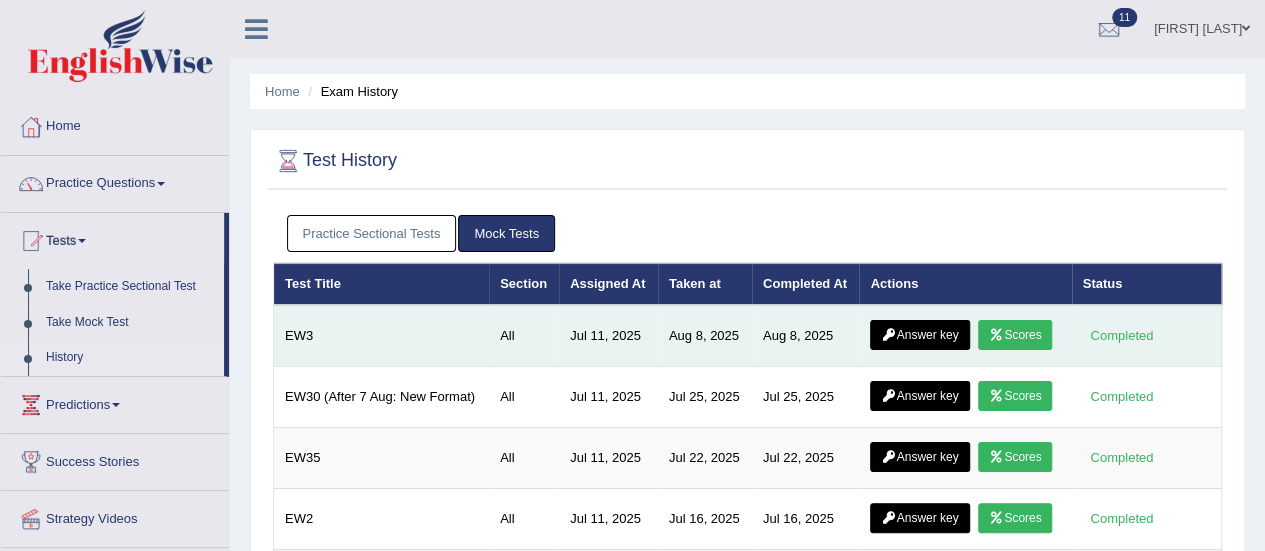 click on "Answer key" at bounding box center [919, 335] 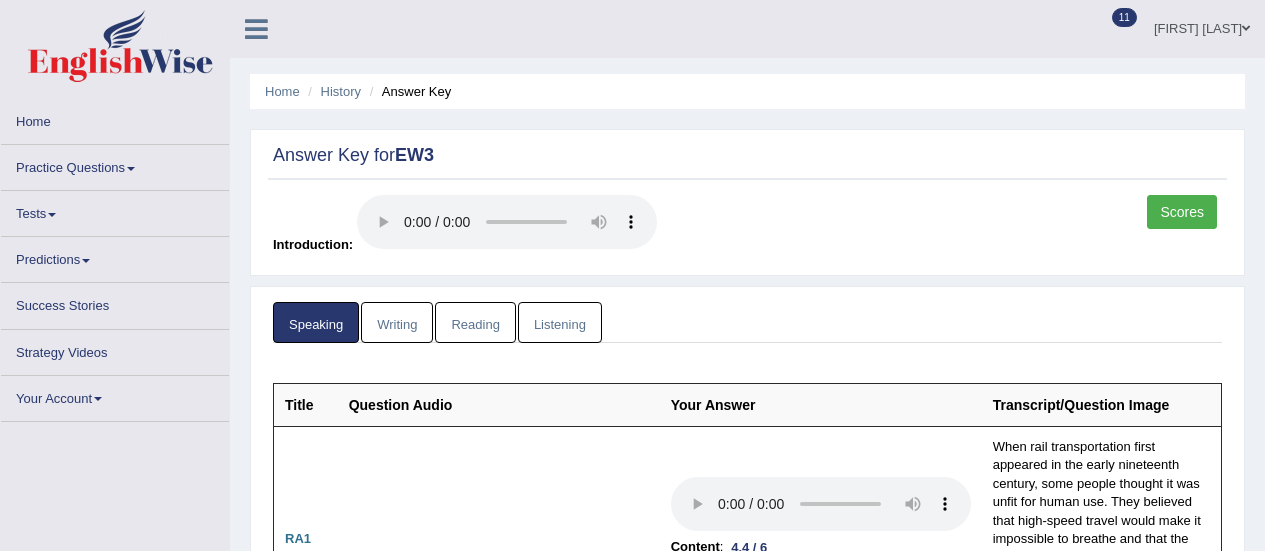 scroll, scrollTop: 0, scrollLeft: 0, axis: both 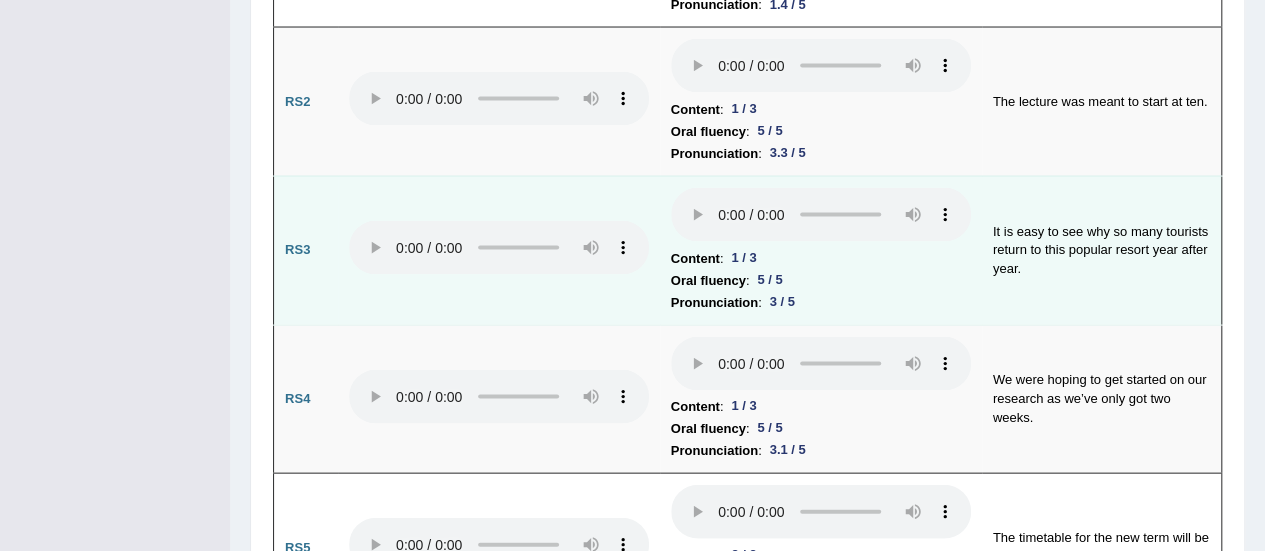 click on "Content  :  1 / 3
Oral fluency  :  5 / 5
Pronunciation  :  3 / 5" at bounding box center [821, 250] 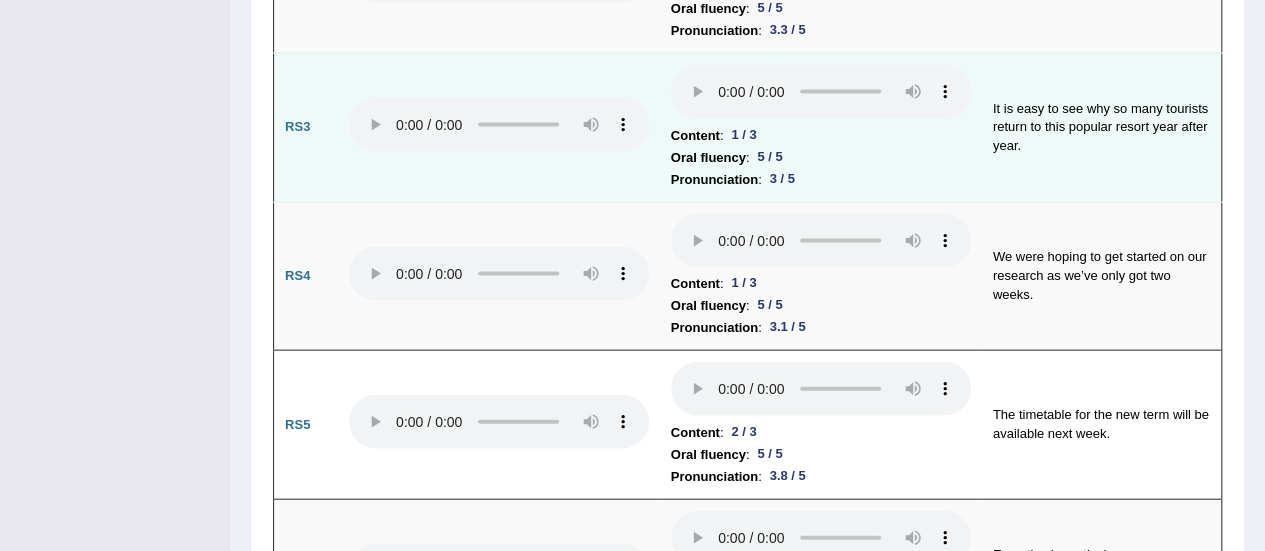 scroll, scrollTop: 2071, scrollLeft: 0, axis: vertical 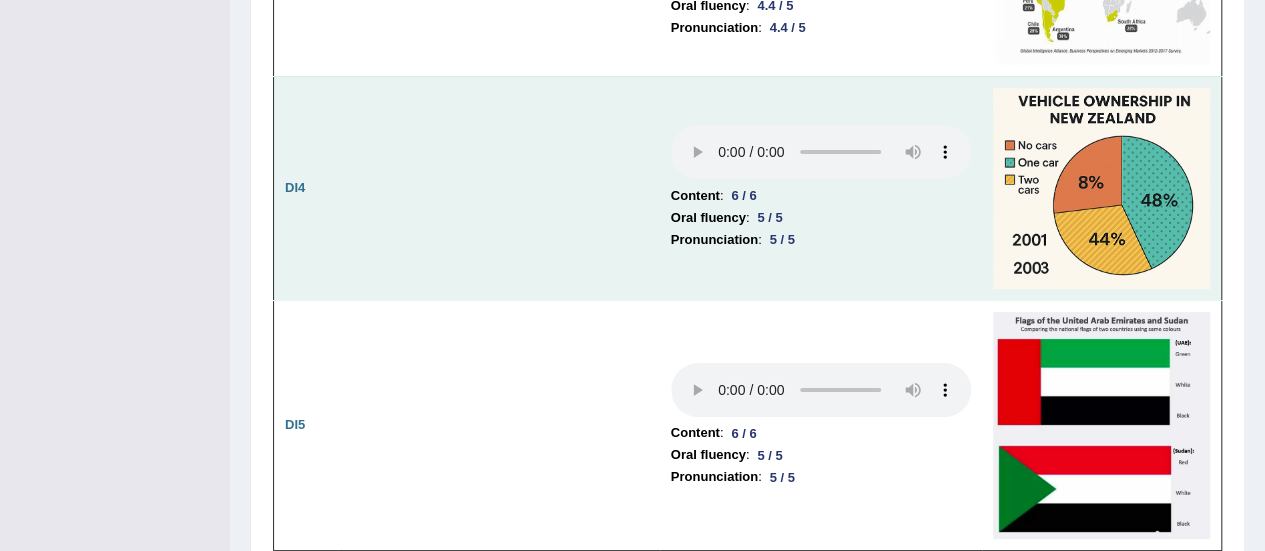drag, startPoint x: 688, startPoint y: 219, endPoint x: 641, endPoint y: 115, distance: 114.12712 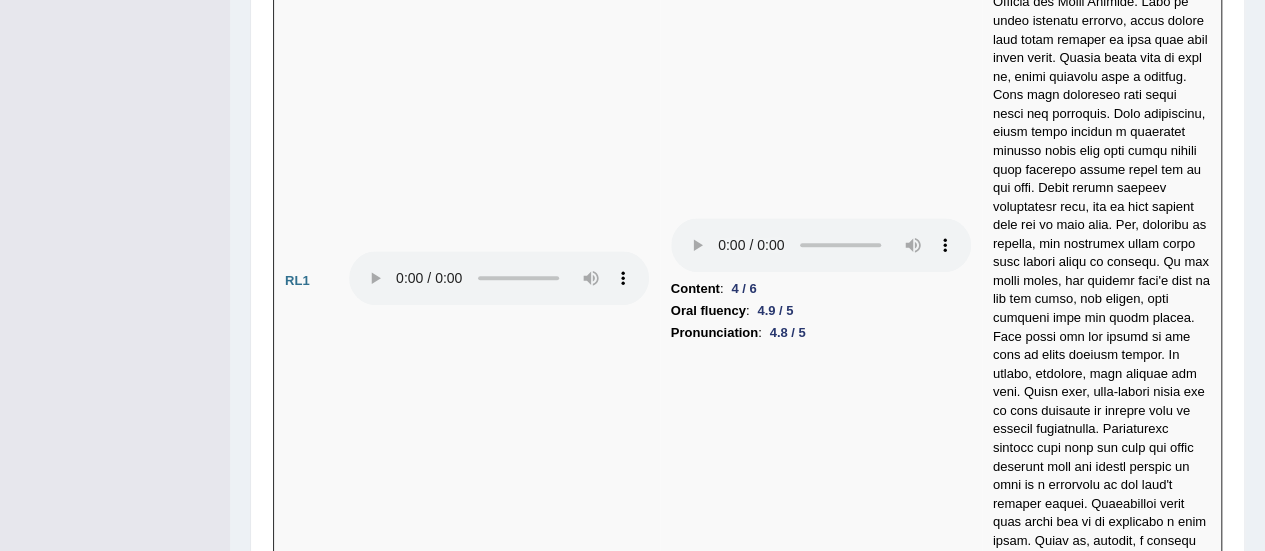 scroll, scrollTop: 4493, scrollLeft: 0, axis: vertical 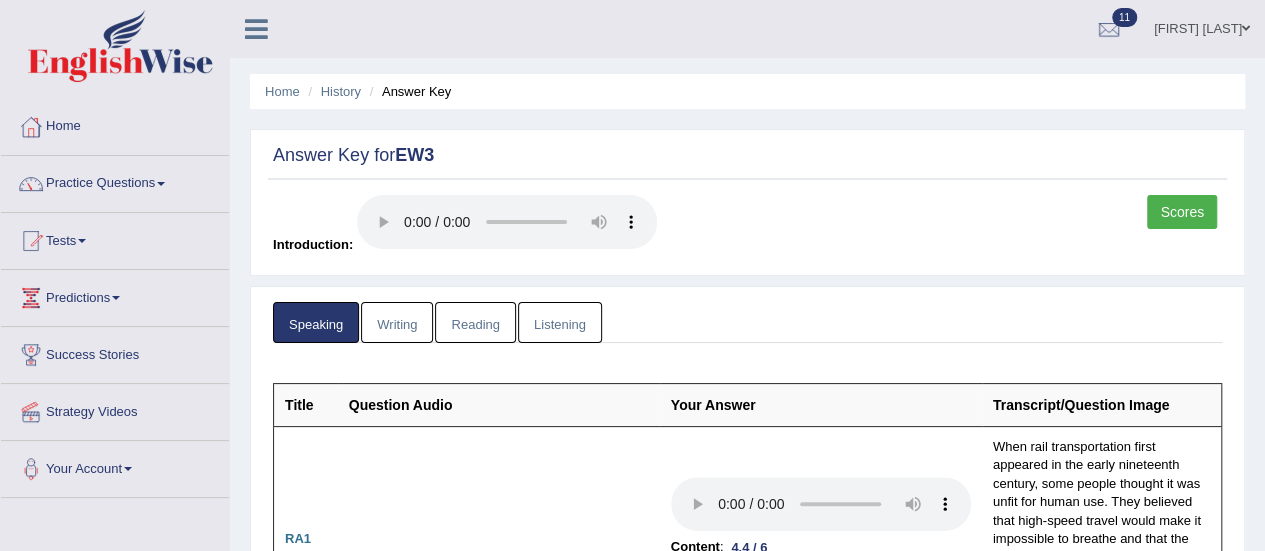 click on "Writing" at bounding box center (397, 322) 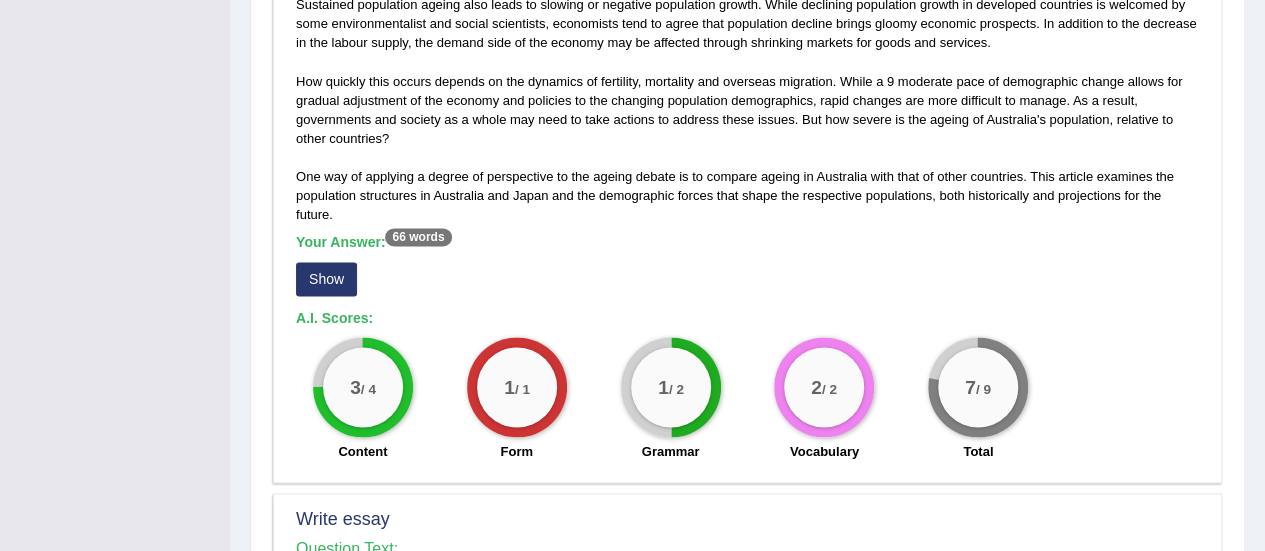 scroll, scrollTop: 1206, scrollLeft: 0, axis: vertical 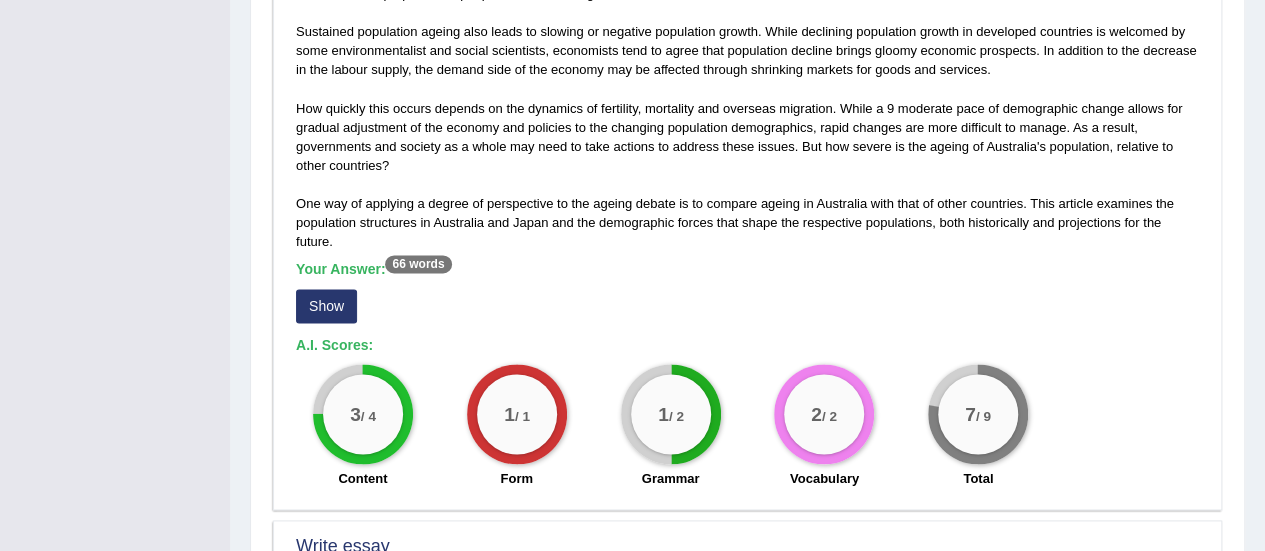 click on "Show" at bounding box center (326, 306) 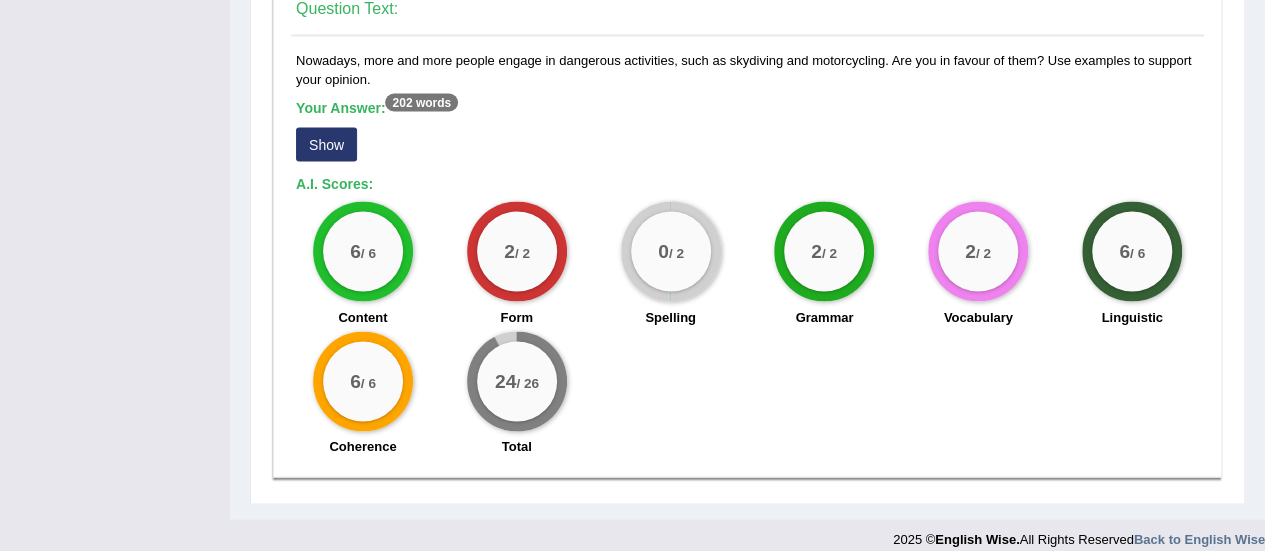 scroll, scrollTop: 1793, scrollLeft: 0, axis: vertical 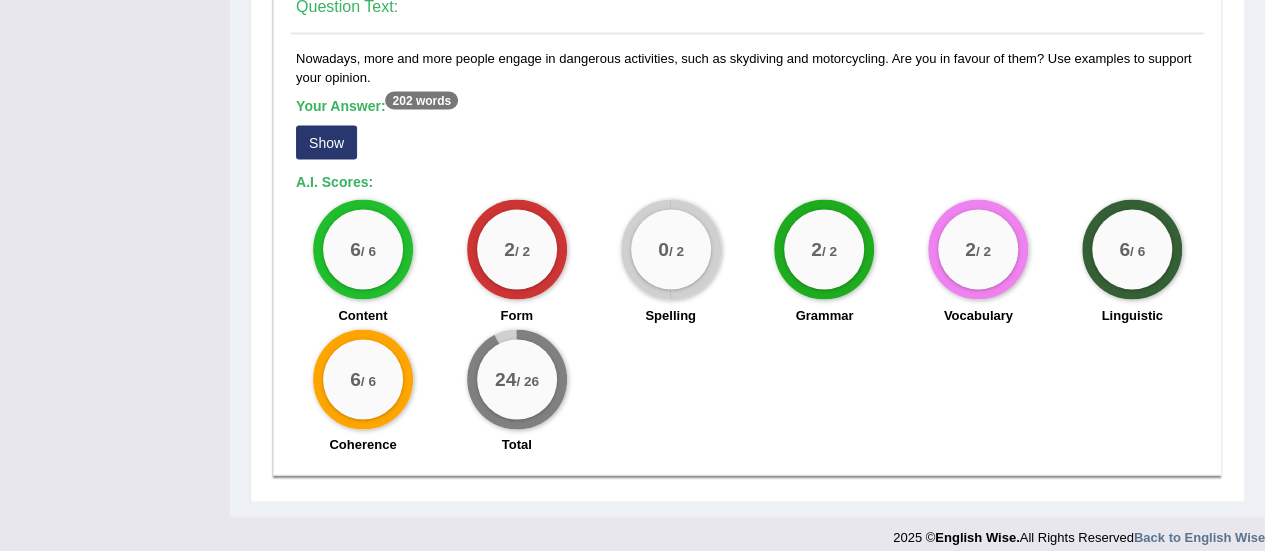 click on "Show" at bounding box center (326, 142) 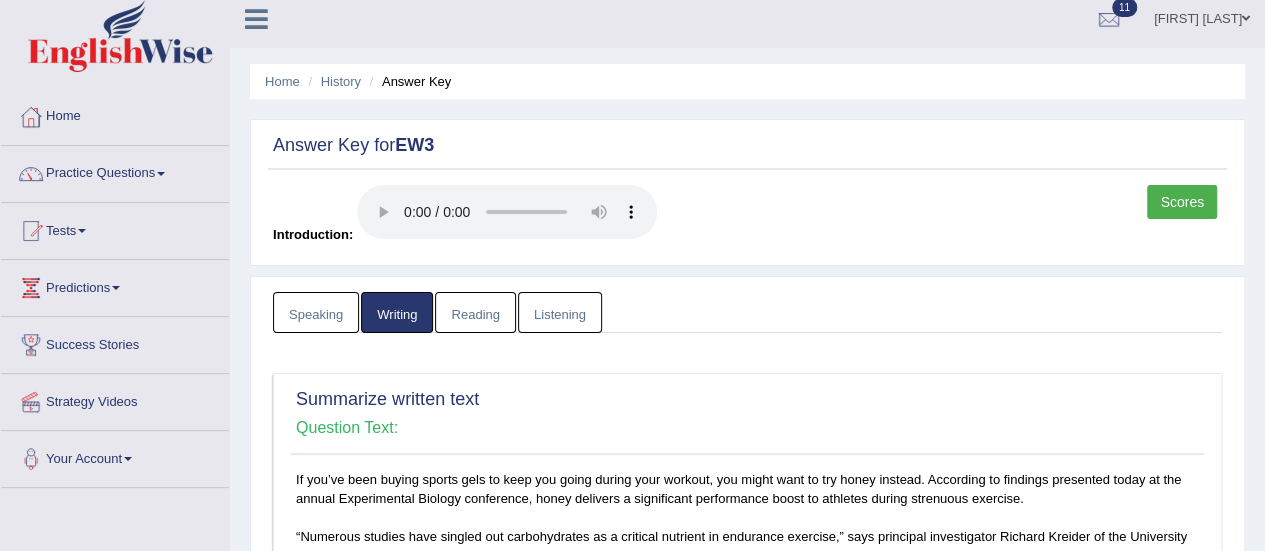 scroll, scrollTop: 0, scrollLeft: 0, axis: both 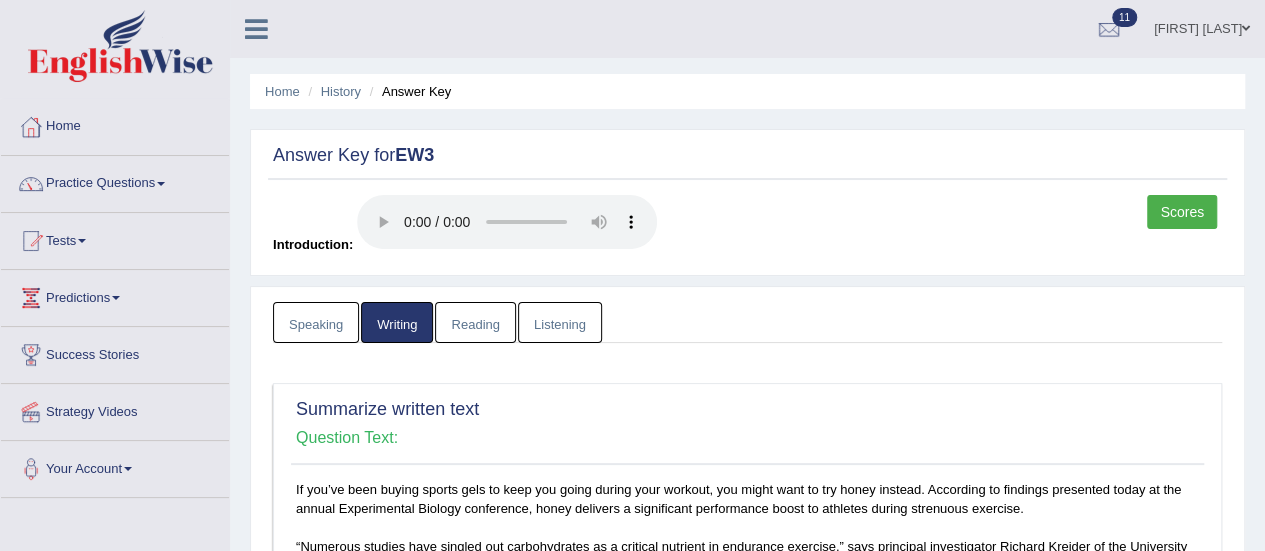 click on "Reading" at bounding box center [475, 322] 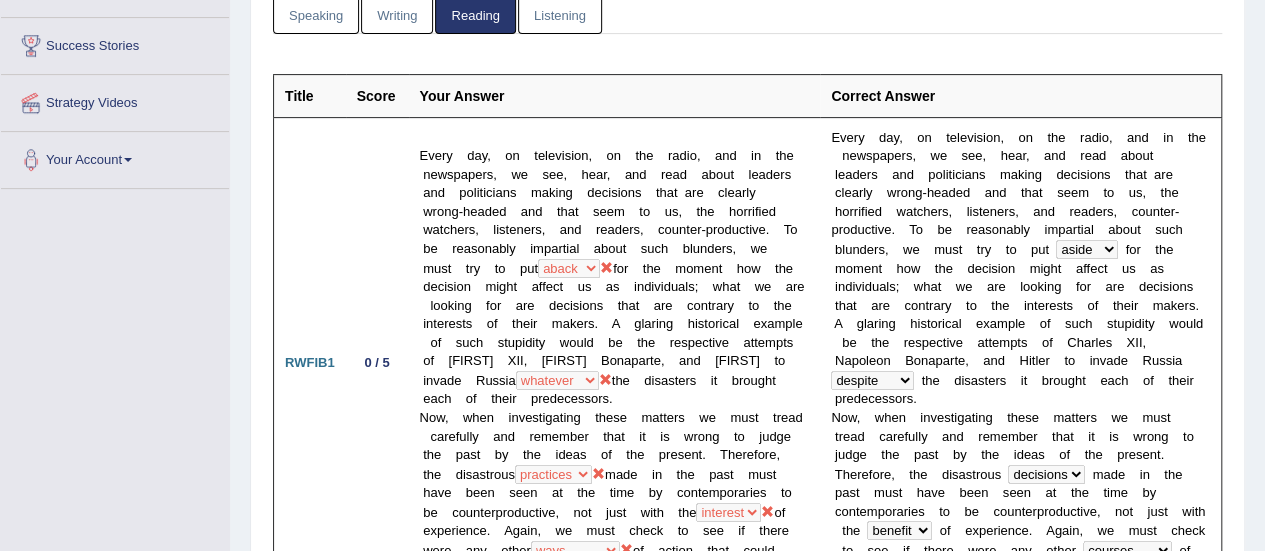 scroll, scrollTop: 0, scrollLeft: 0, axis: both 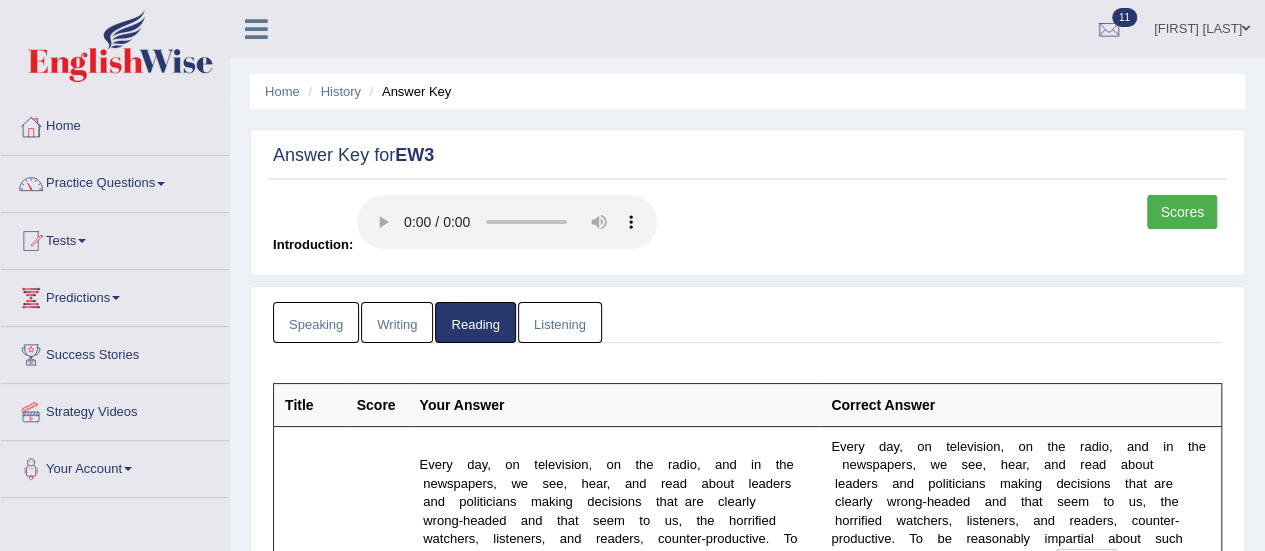 click on "Listening" at bounding box center (560, 322) 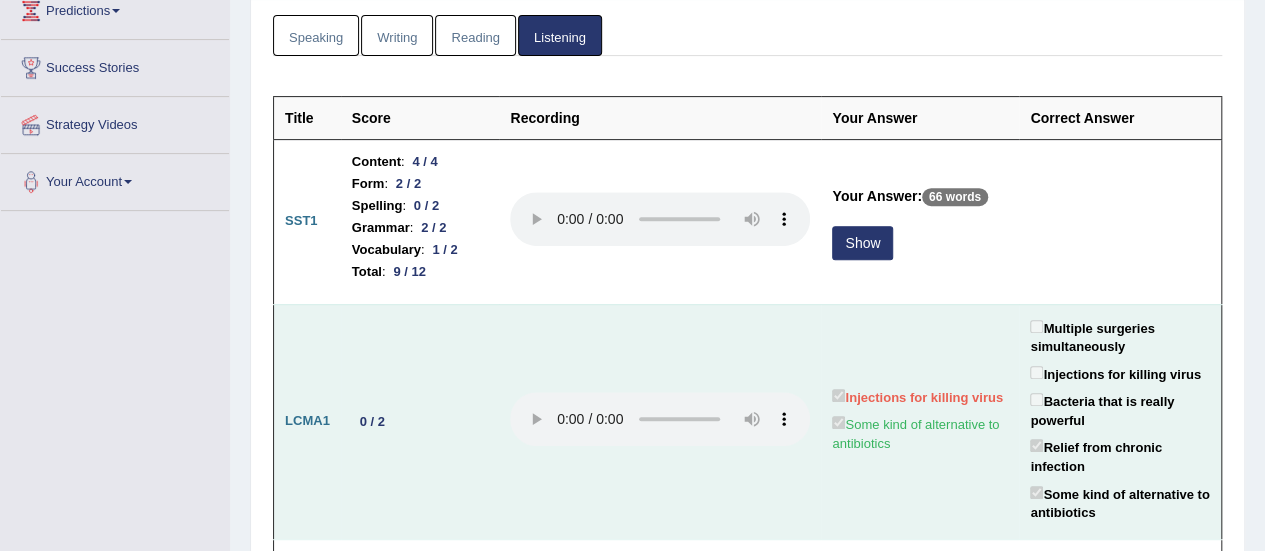 scroll, scrollTop: 288, scrollLeft: 0, axis: vertical 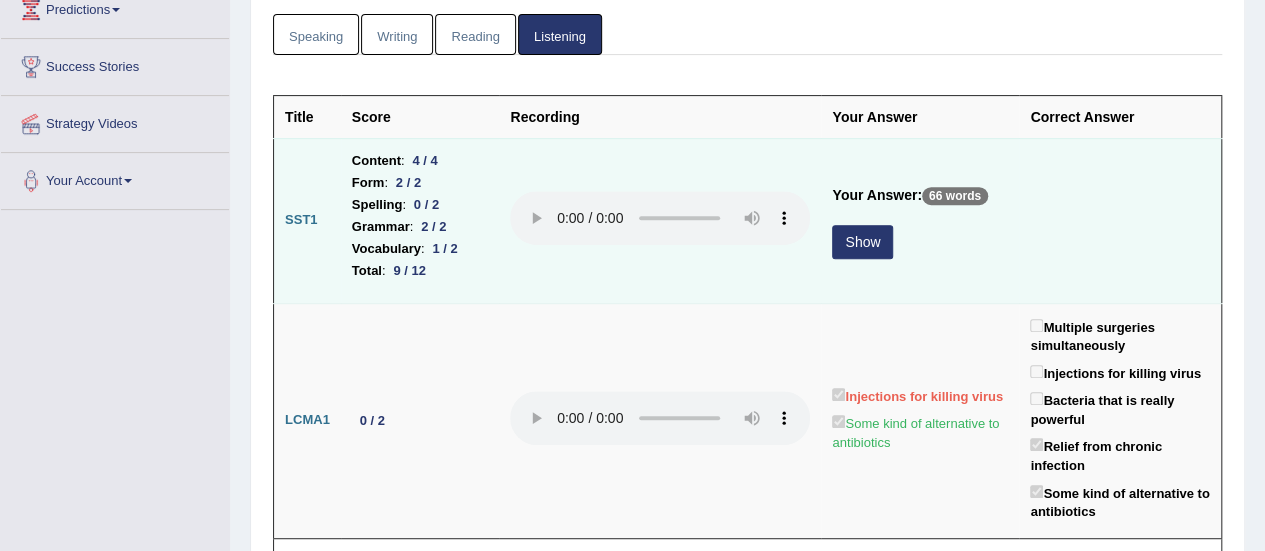 click on "Show" at bounding box center (862, 242) 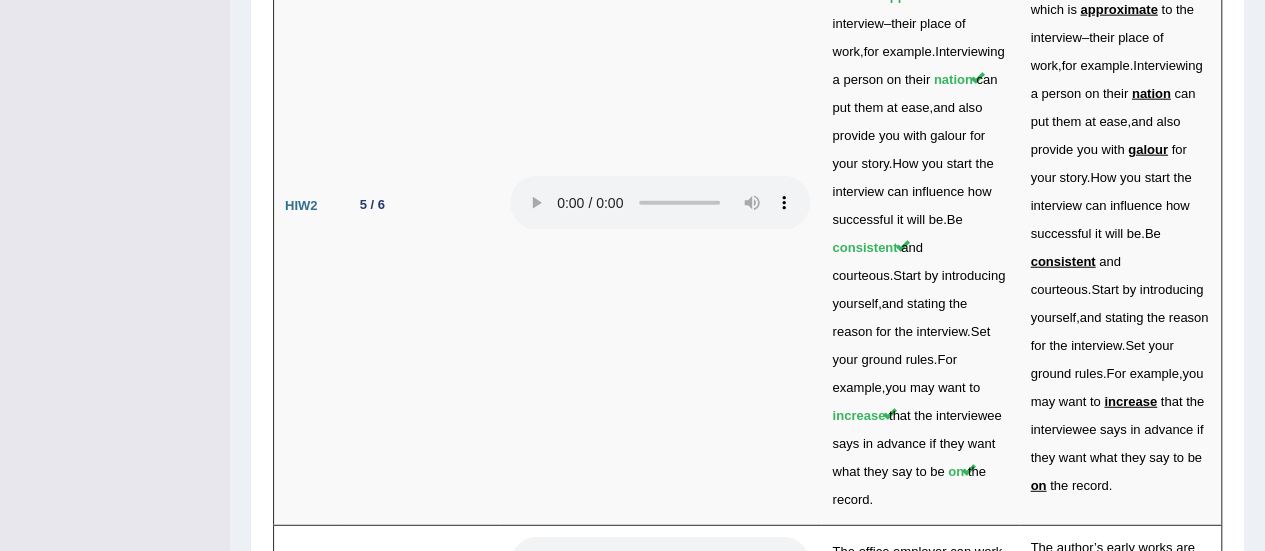 scroll, scrollTop: 6350, scrollLeft: 0, axis: vertical 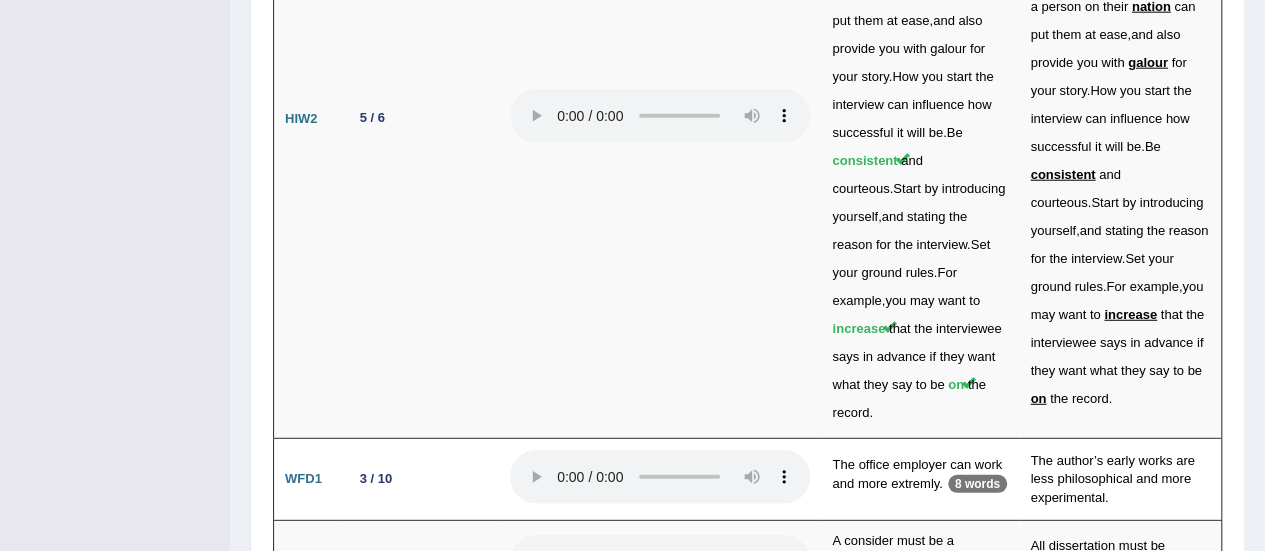 click on "Speaking
Writing
Reading
Listening
Title Question Audio Your Answer Transcript/Question Image RA1
Content  :  4.4 / 6
Oral fluency  :  4.8 / 5
Pronunciation  :  4.4 / 5
When rail transportation first appeared in the early nineteenth century, some people thought it was unfit for human use. They believed that high-speed travel would make it impossible to breathe and that the shaking of the carriages would cause great physical discomfort. By the 1880s, however, the railway had become an extremely popular mode of travelling around the country. RA2
Content  :  3.8 / 6
Oral fluency  :  5 / 5 Pronunciation" at bounding box center (747, -2662) 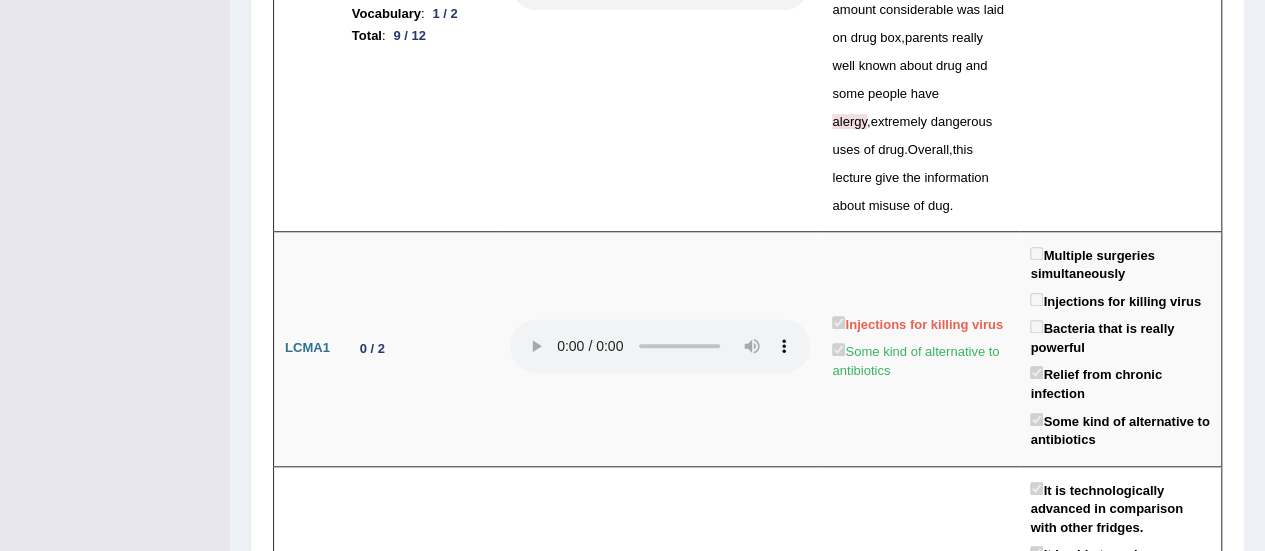 scroll, scrollTop: 0, scrollLeft: 0, axis: both 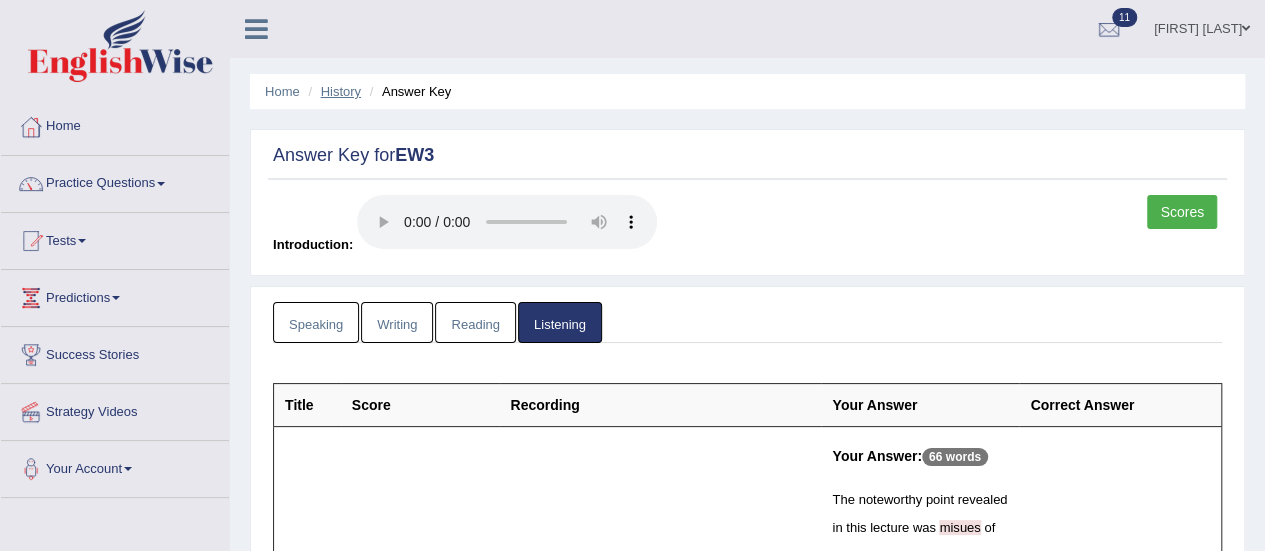 click on "History" at bounding box center [341, 91] 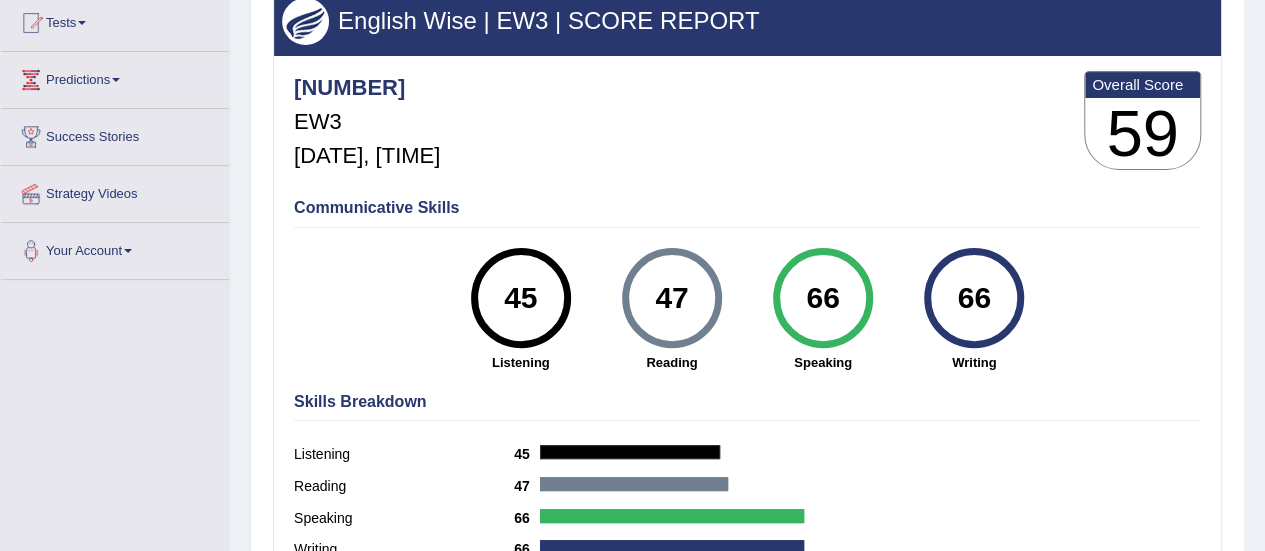 scroll, scrollTop: 218, scrollLeft: 0, axis: vertical 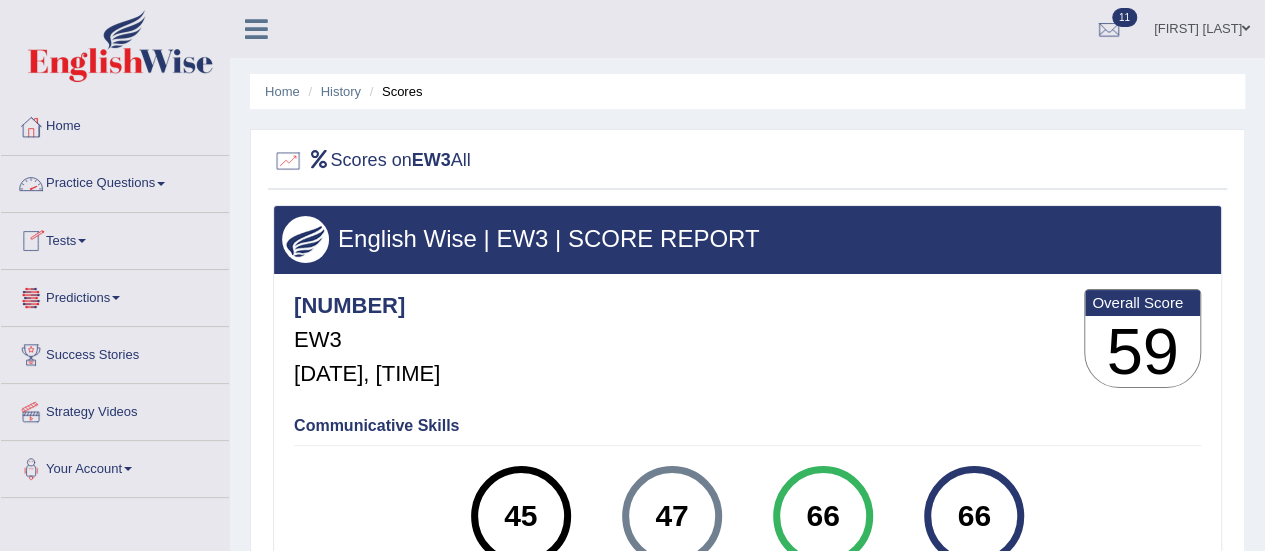 click on "Practice Questions" at bounding box center [115, 181] 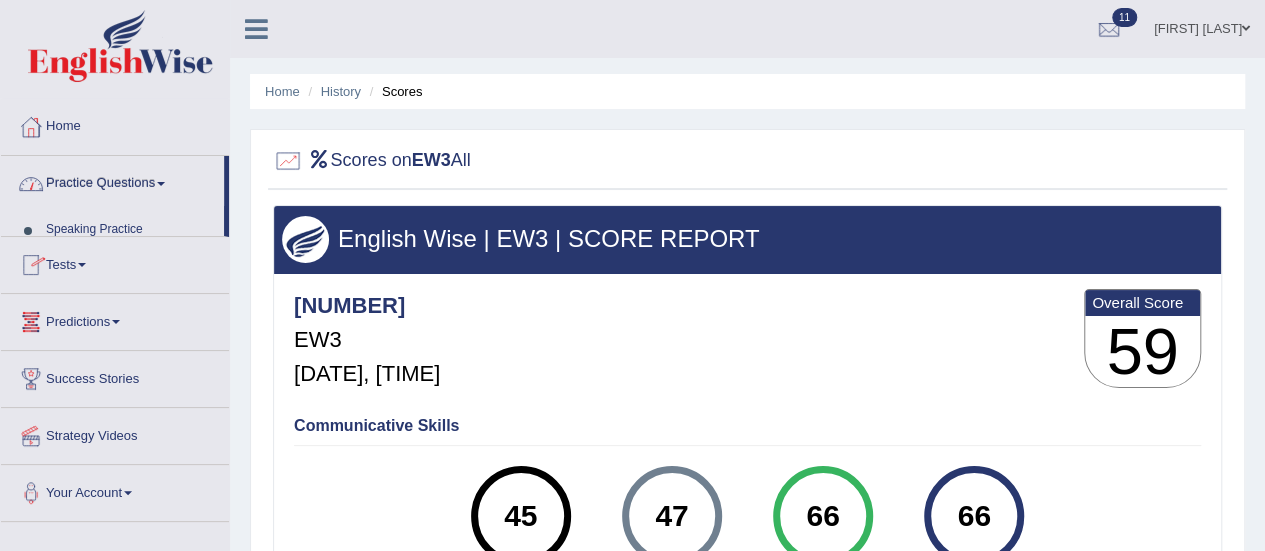 click on "Practice Questions" at bounding box center [112, 181] 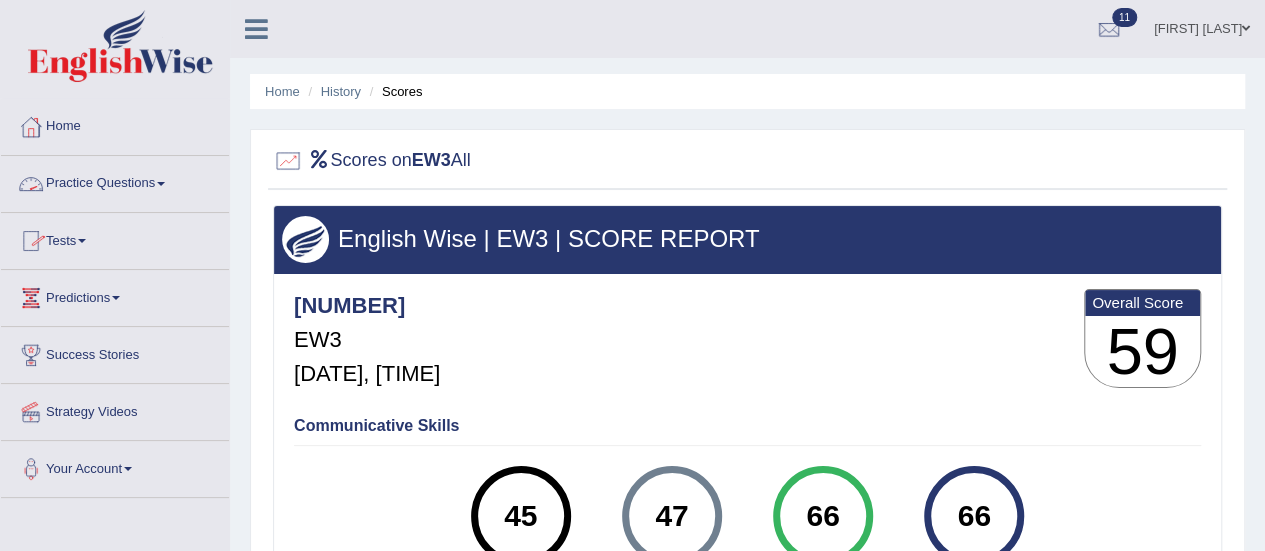 click at bounding box center [161, 184] 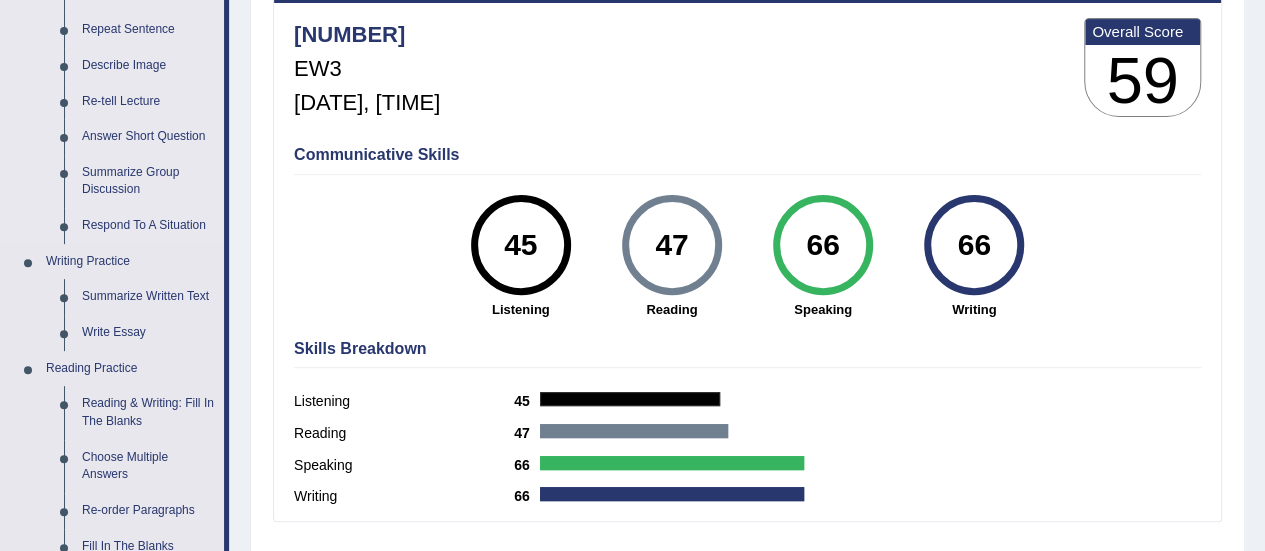 scroll, scrollTop: 235, scrollLeft: 0, axis: vertical 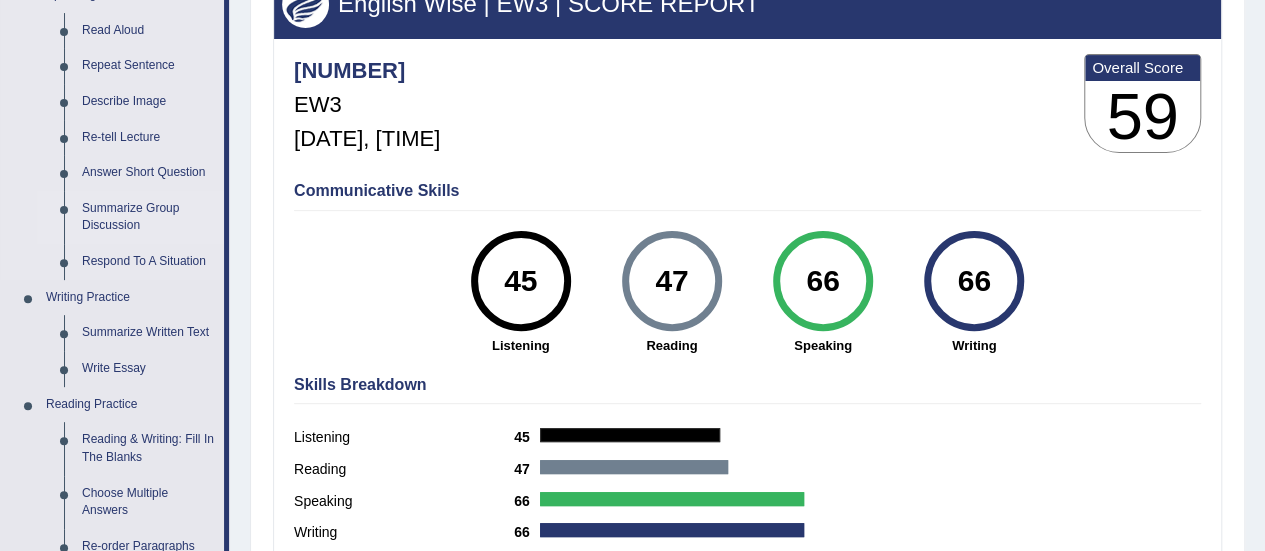 click on "Summarize Group Discussion" at bounding box center (148, 217) 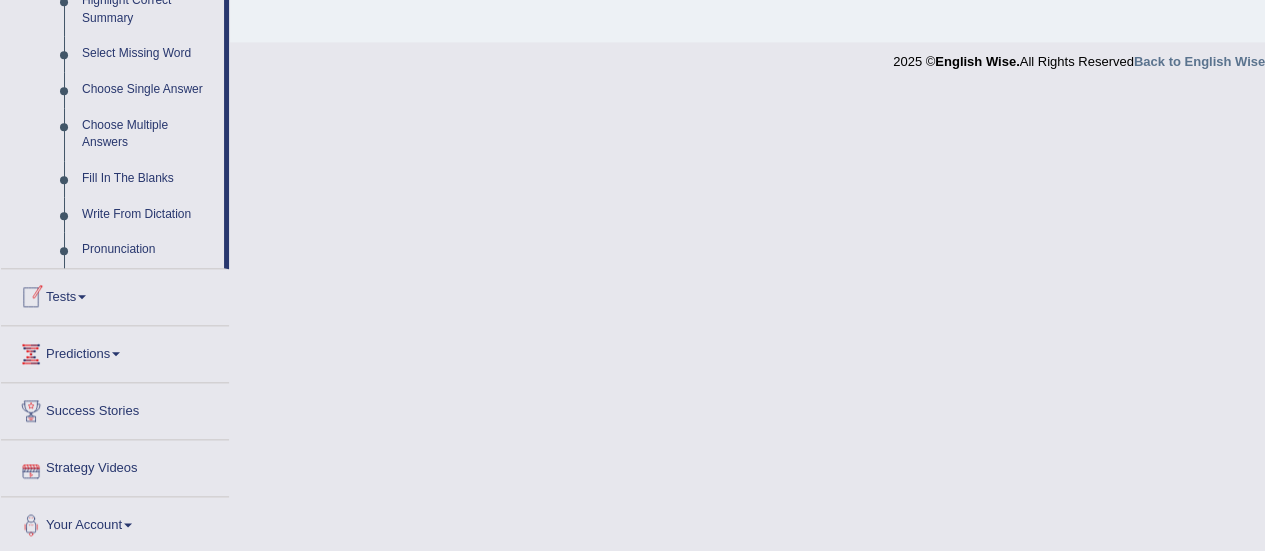 scroll, scrollTop: 1005, scrollLeft: 0, axis: vertical 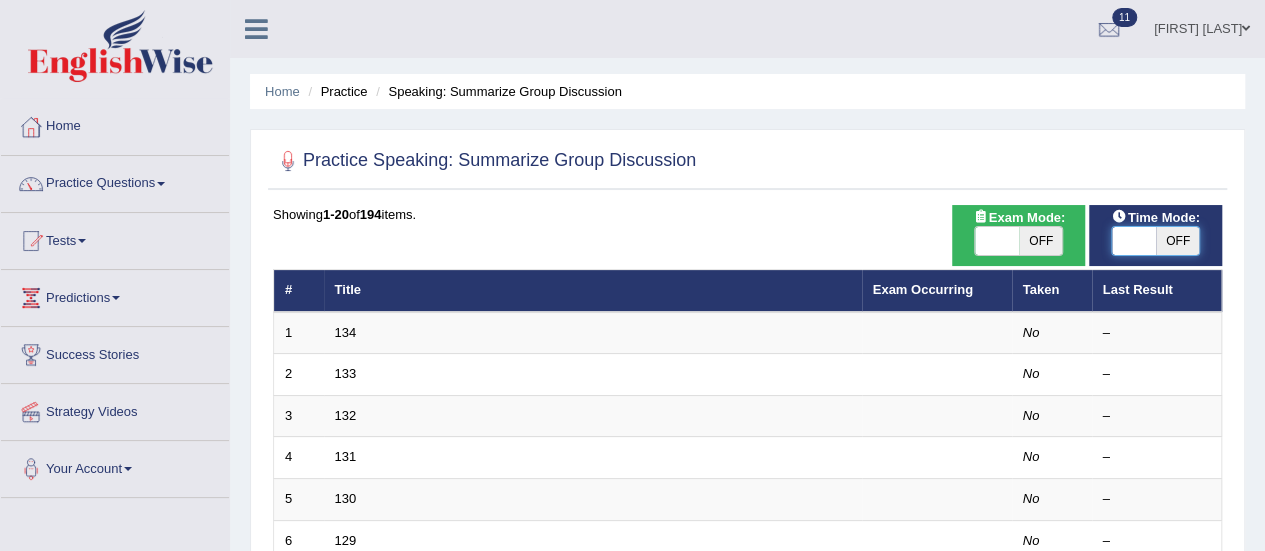 click at bounding box center (1134, 241) 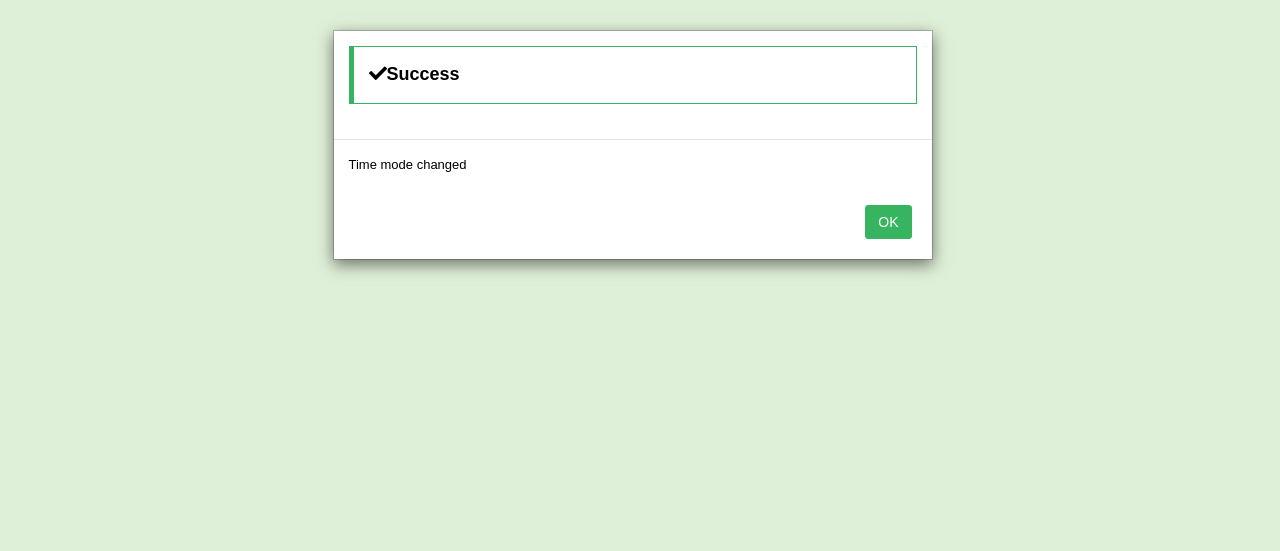click on "OK" at bounding box center [888, 222] 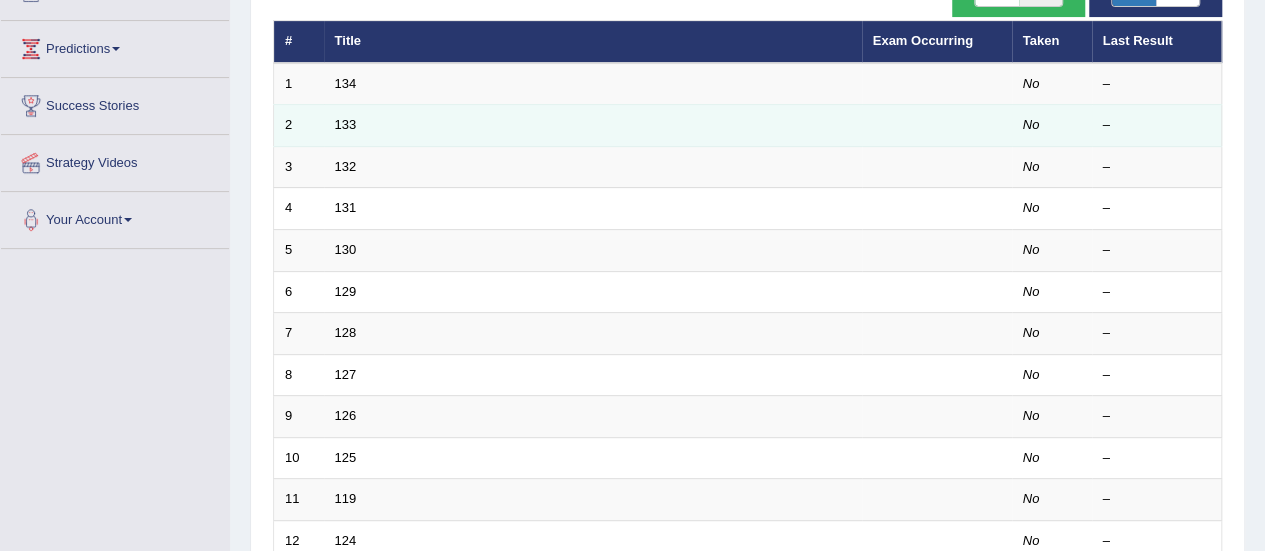 scroll, scrollTop: 253, scrollLeft: 0, axis: vertical 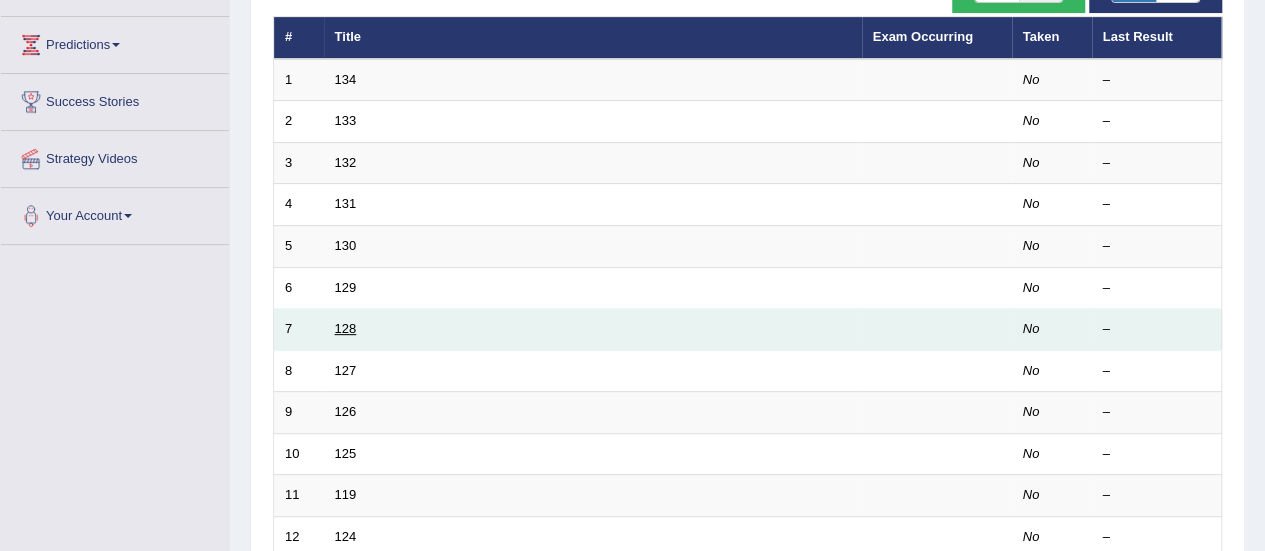 click on "128" at bounding box center (346, 328) 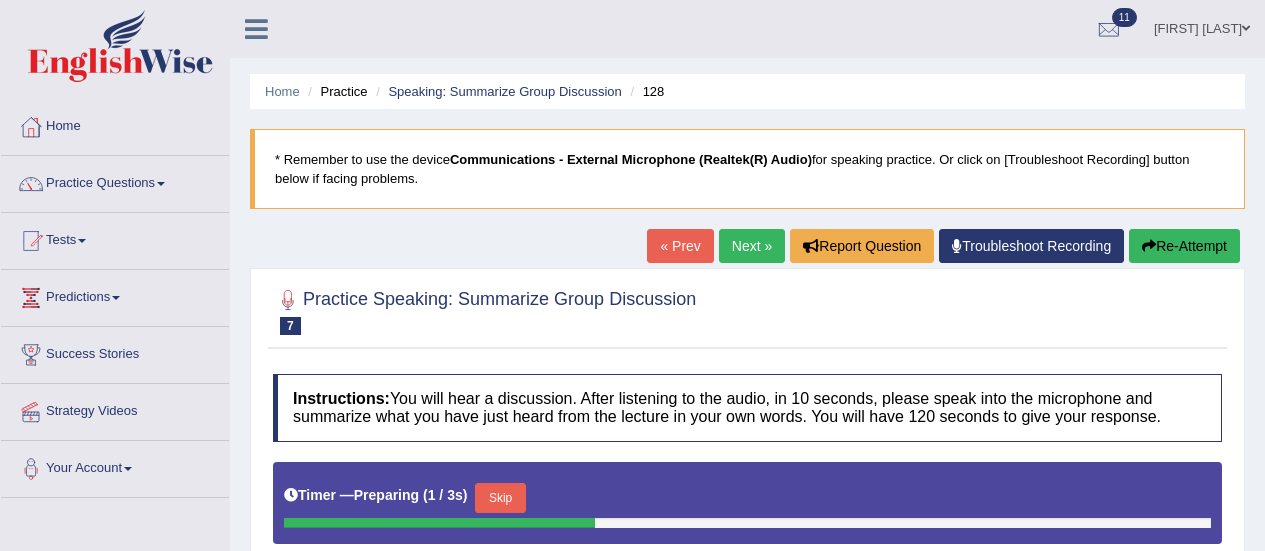 scroll, scrollTop: 0, scrollLeft: 0, axis: both 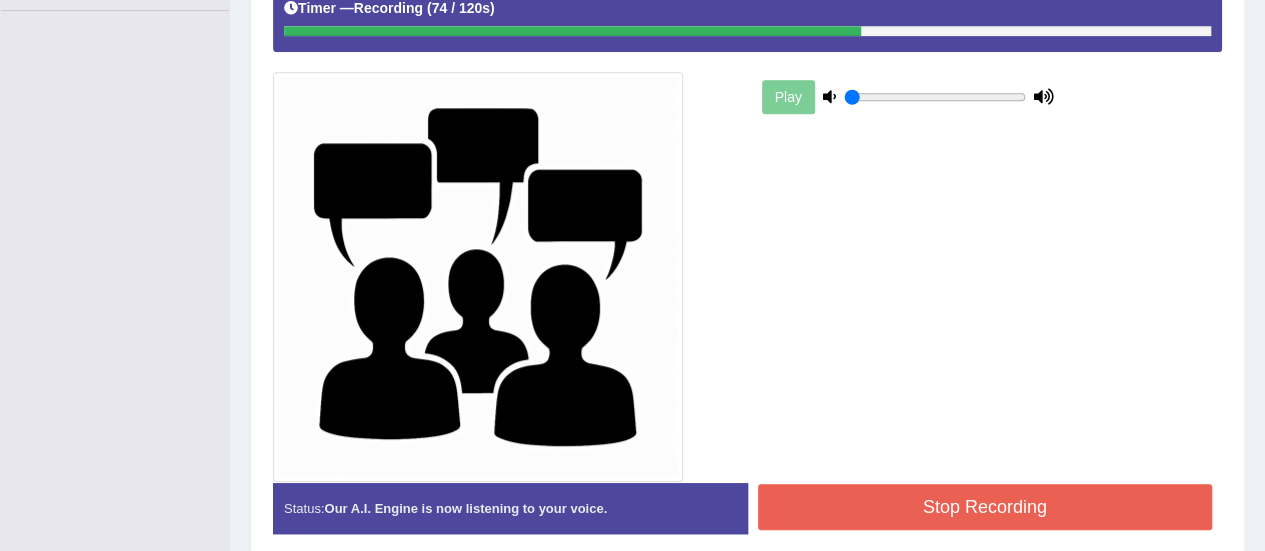 click on "Stop Recording" at bounding box center [985, 507] 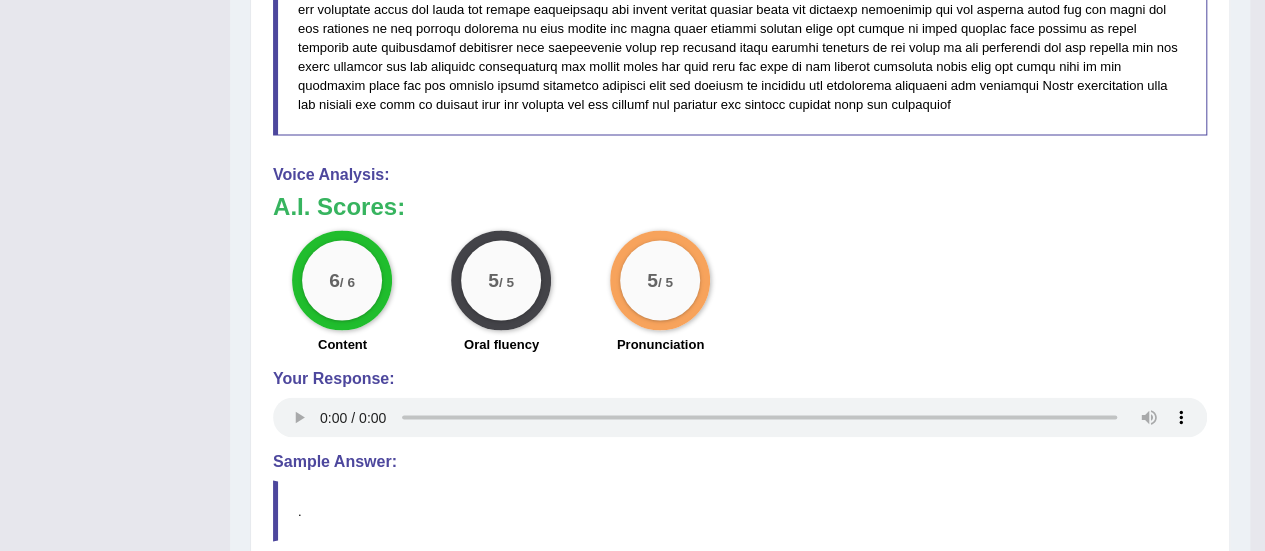 scroll, scrollTop: 1538, scrollLeft: 0, axis: vertical 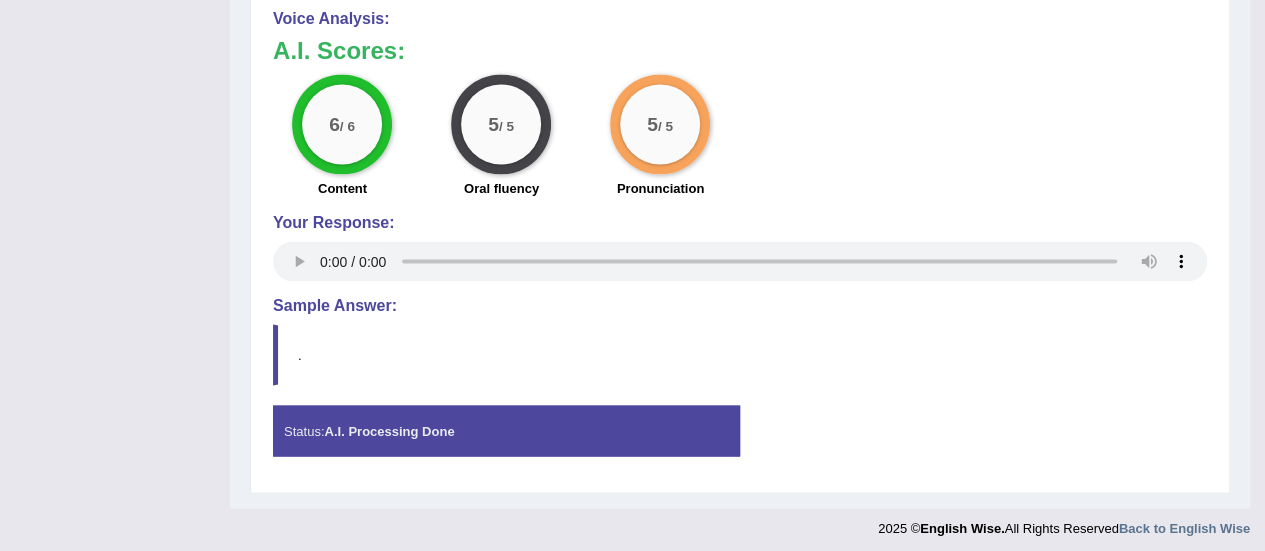 type 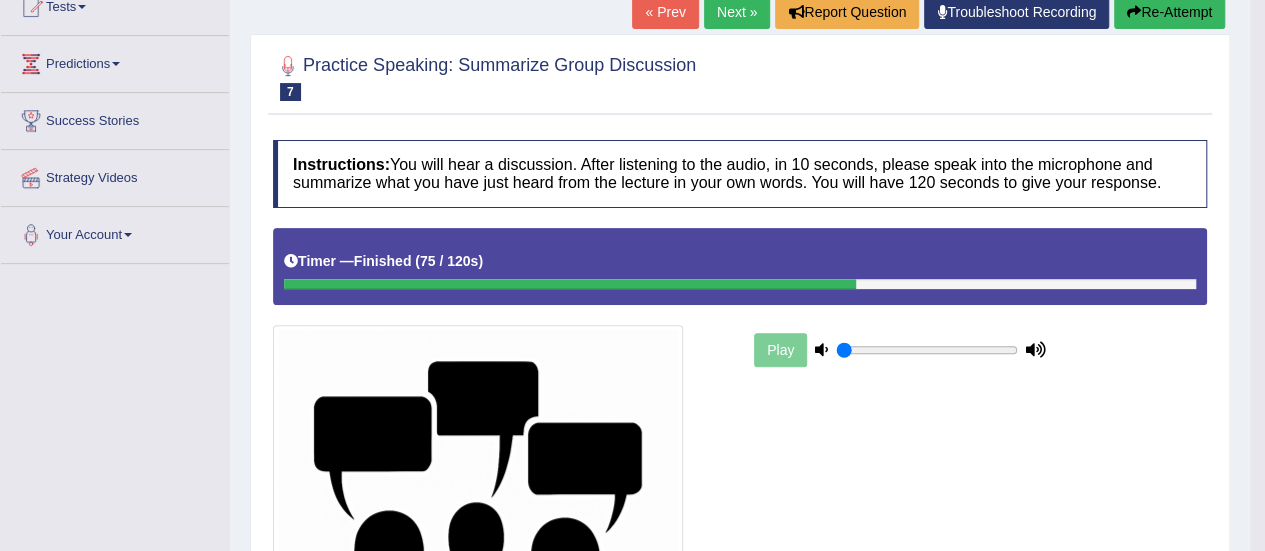 scroll, scrollTop: 232, scrollLeft: 0, axis: vertical 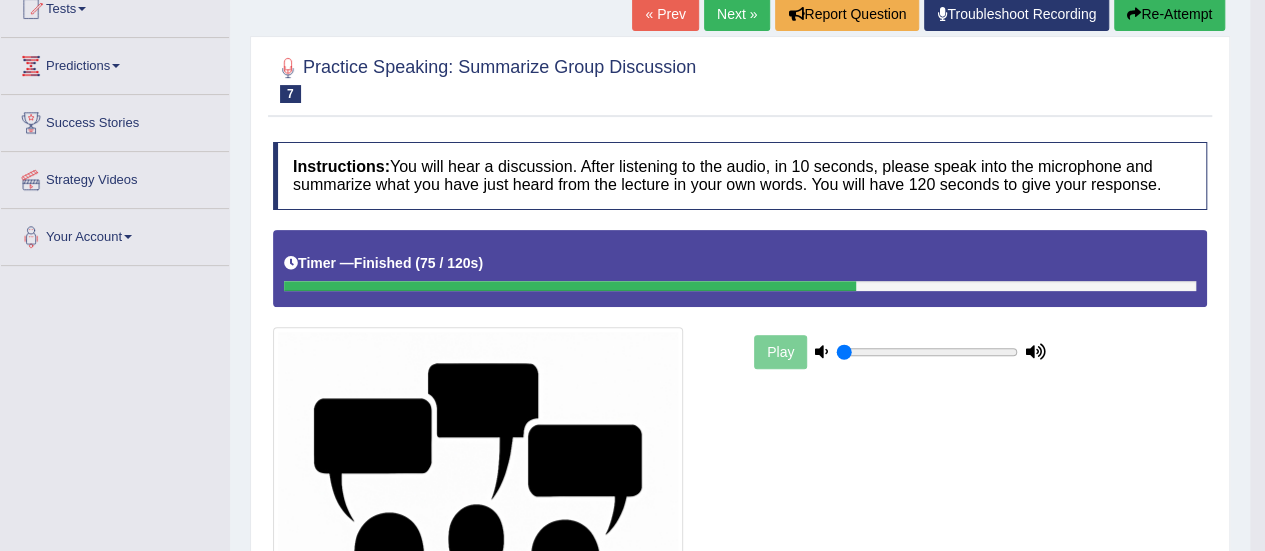 click on "Play" at bounding box center (900, 352) 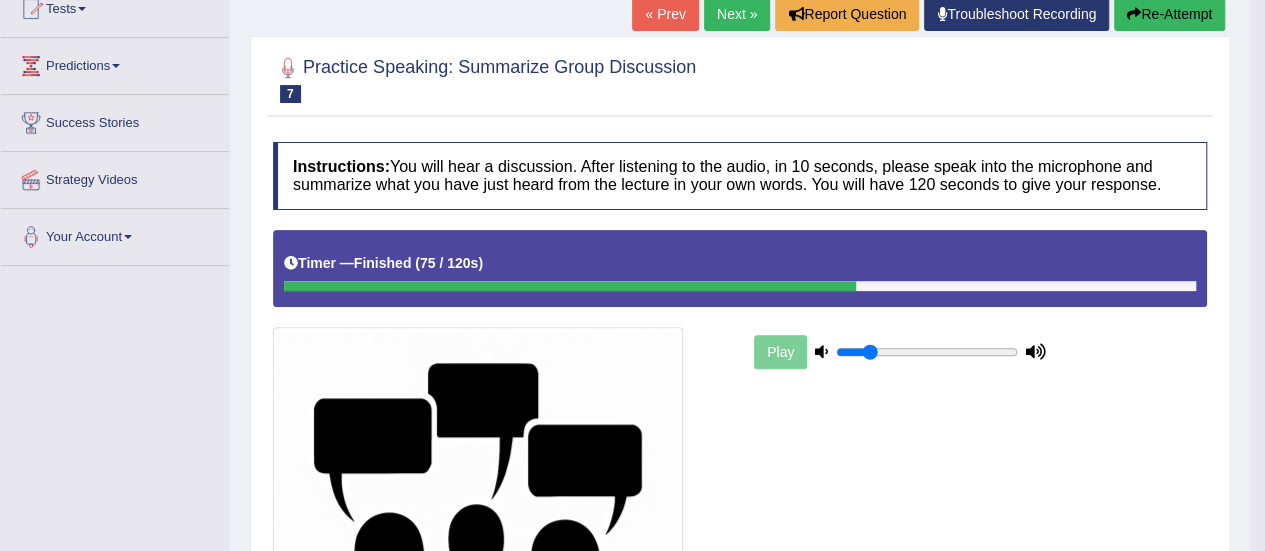 type on "0.2" 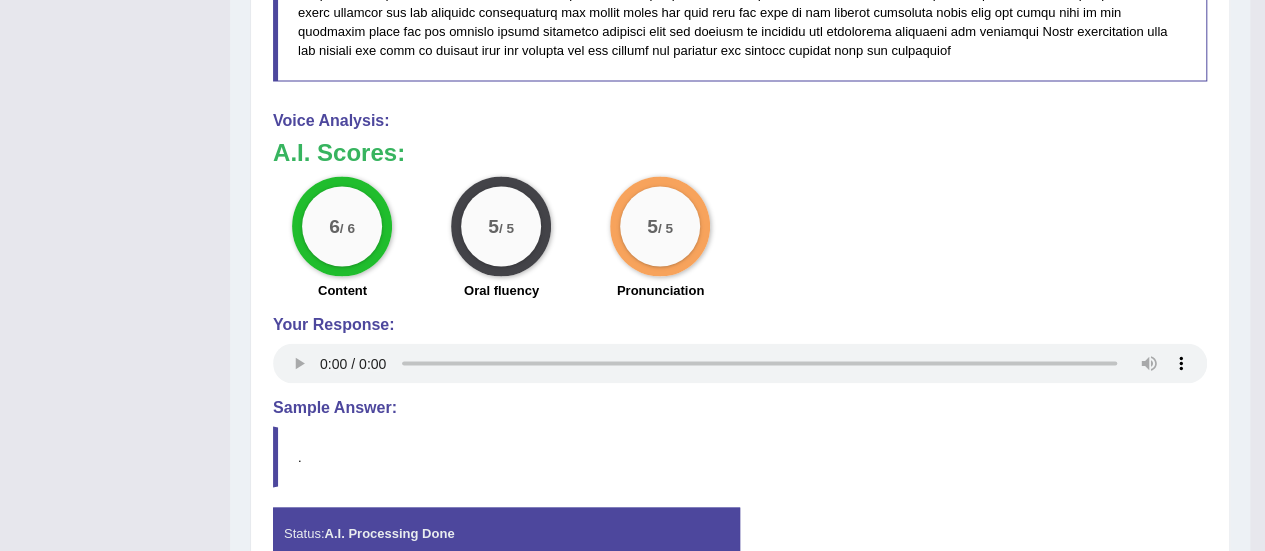 scroll, scrollTop: 1694, scrollLeft: 0, axis: vertical 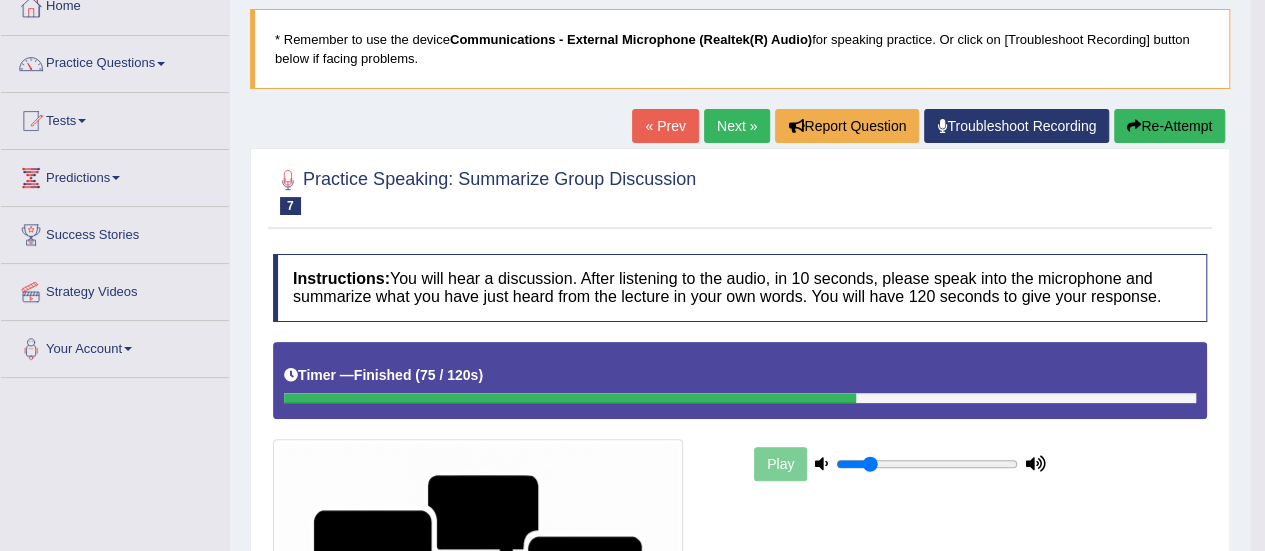 click on "Next »" at bounding box center (737, 126) 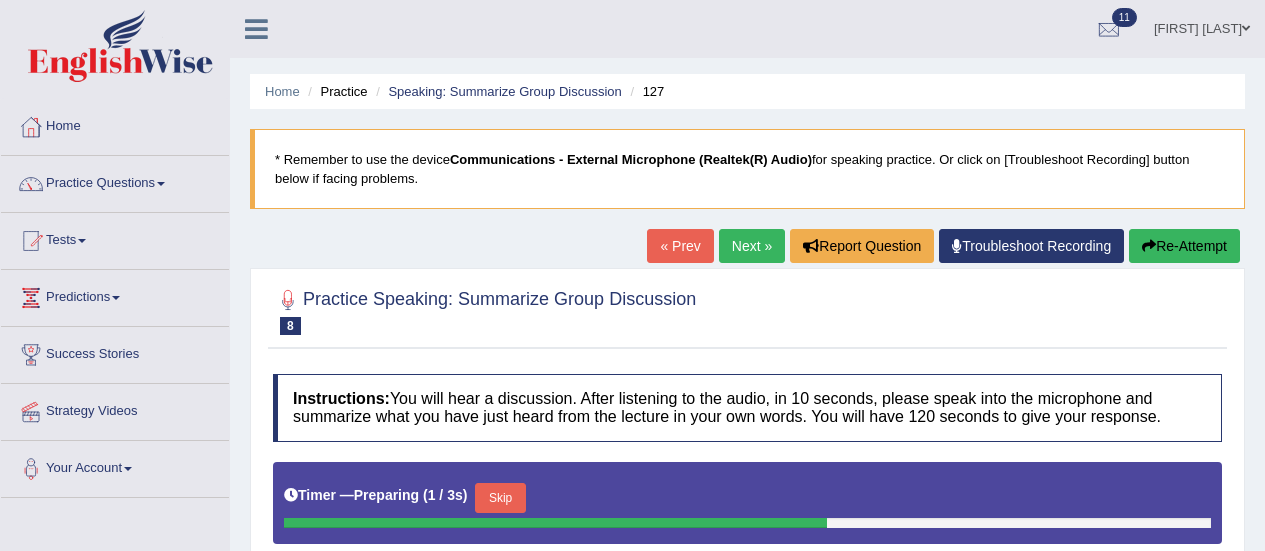 scroll, scrollTop: 424, scrollLeft: 0, axis: vertical 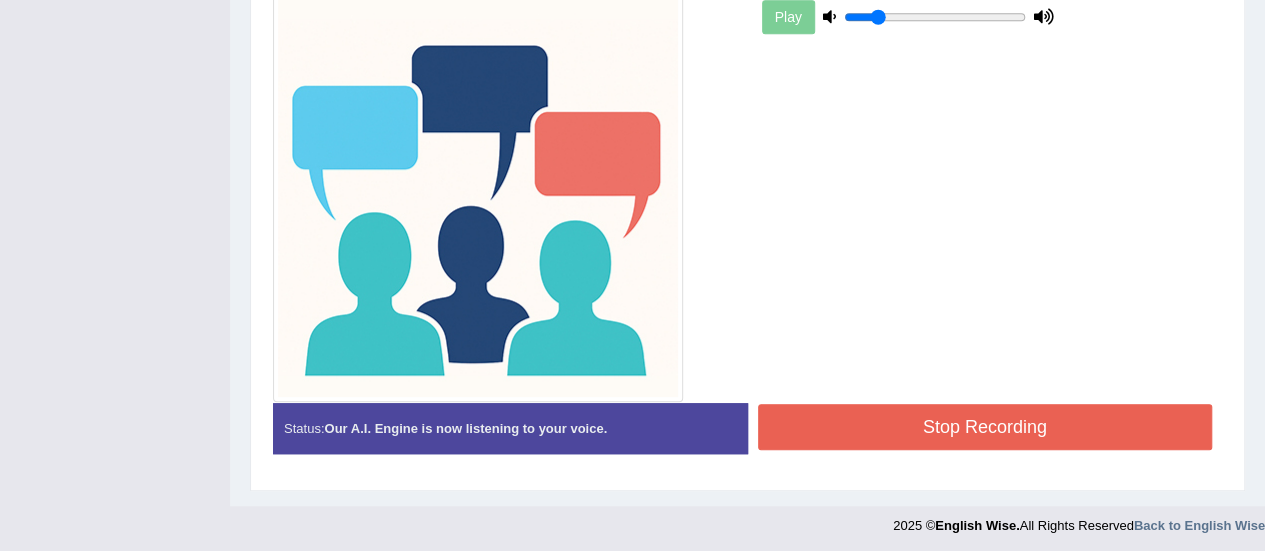 click on "Stop Recording" at bounding box center [985, 427] 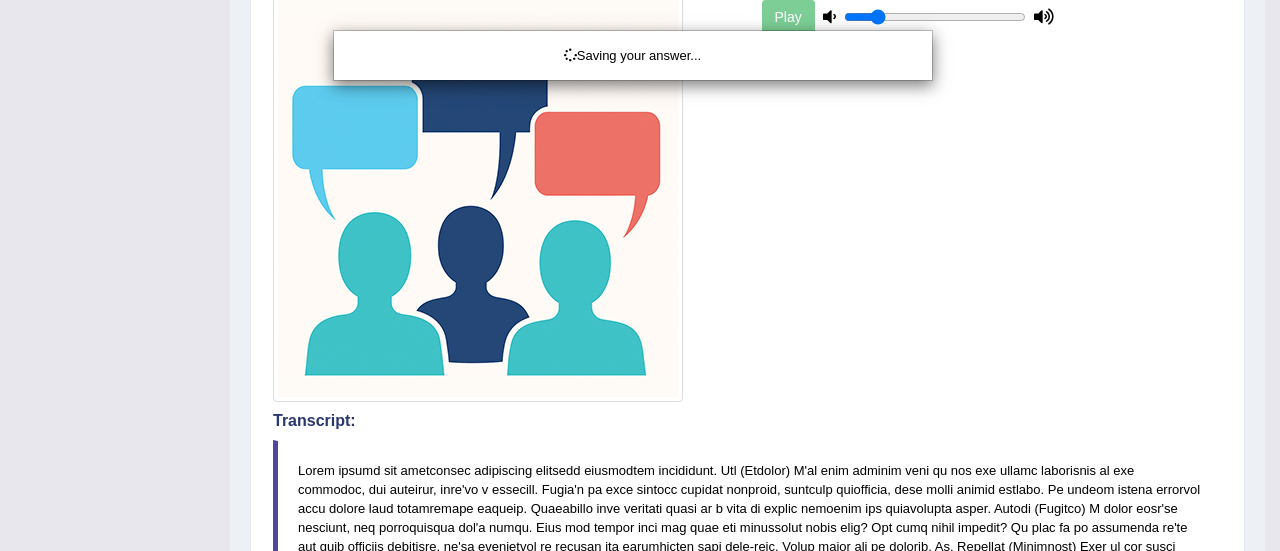 click on "Saving your answer..." at bounding box center [640, 275] 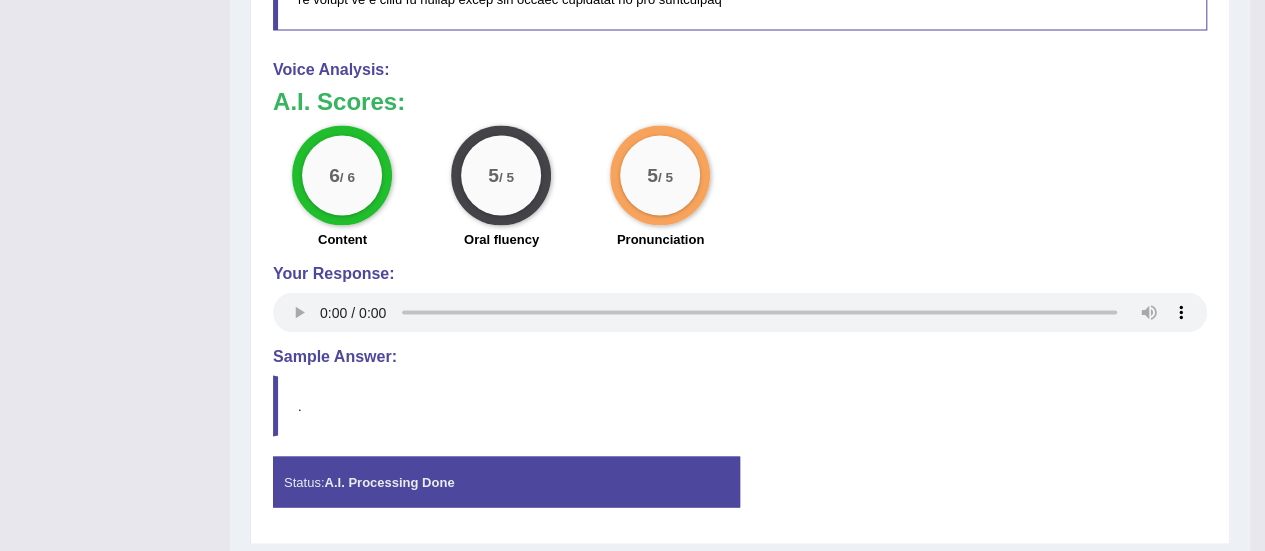 scroll, scrollTop: 1625, scrollLeft: 0, axis: vertical 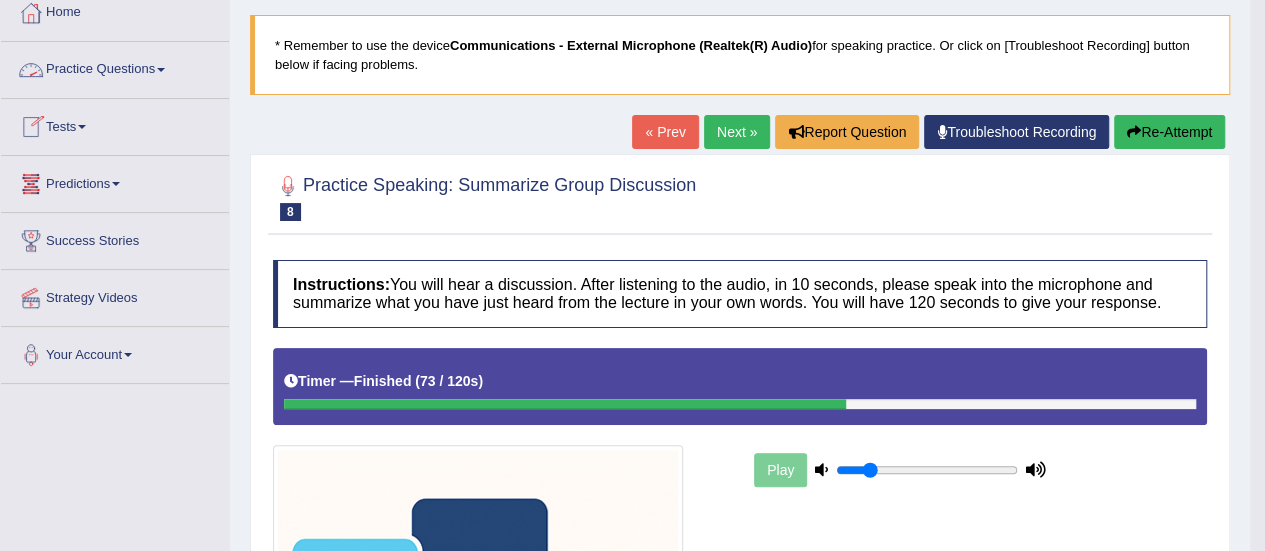 click on "Practice Questions" at bounding box center [115, 67] 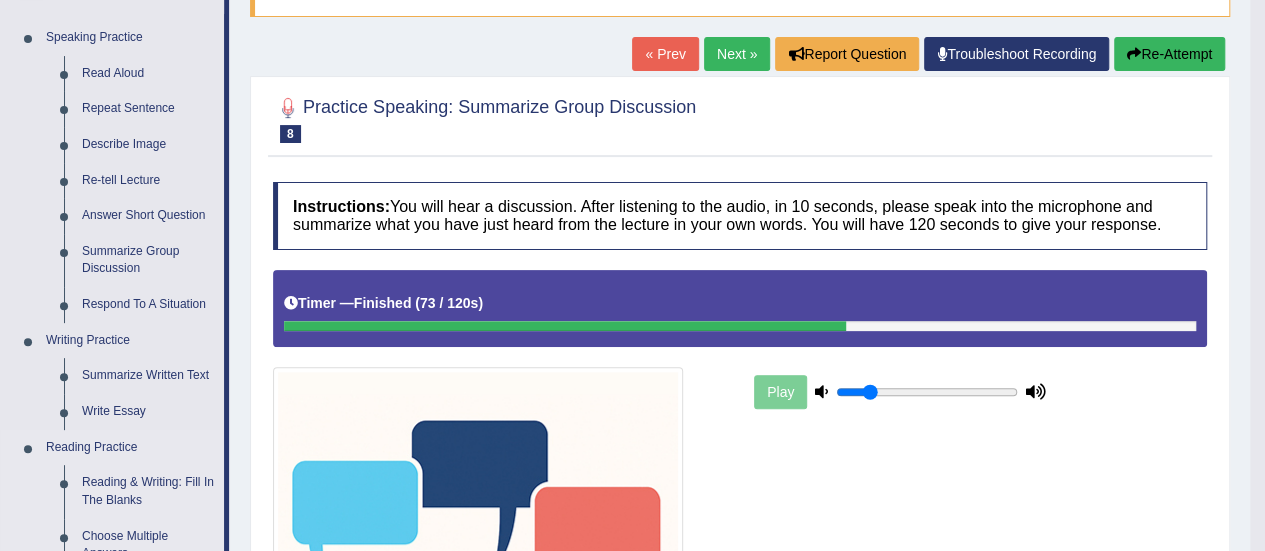 scroll, scrollTop: 202, scrollLeft: 0, axis: vertical 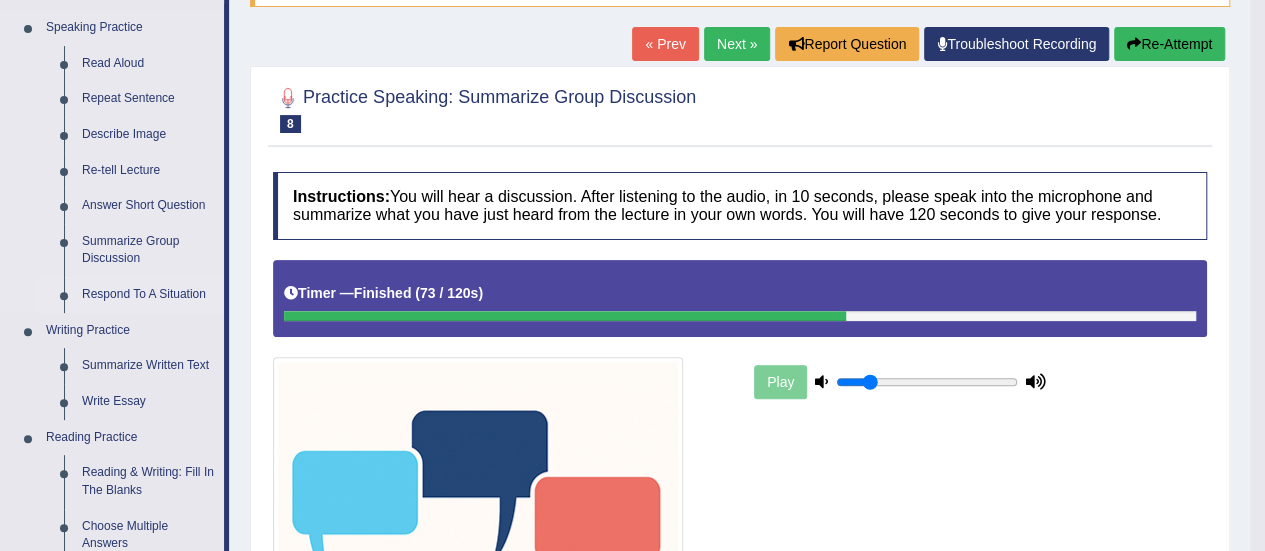 click on "Respond To A Situation" at bounding box center [148, 295] 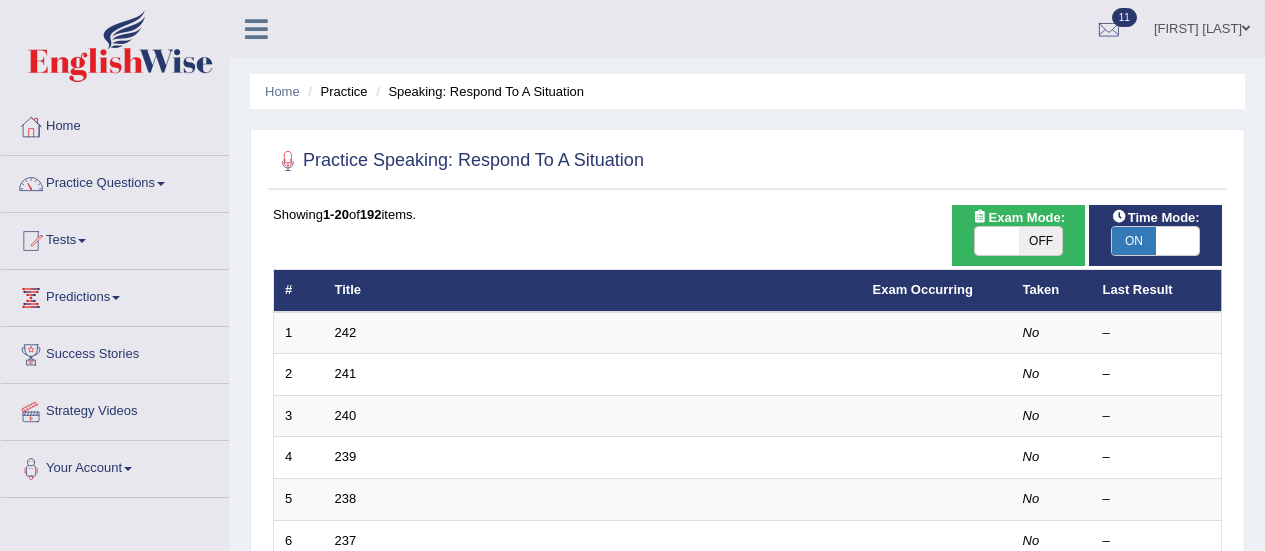 scroll, scrollTop: 0, scrollLeft: 0, axis: both 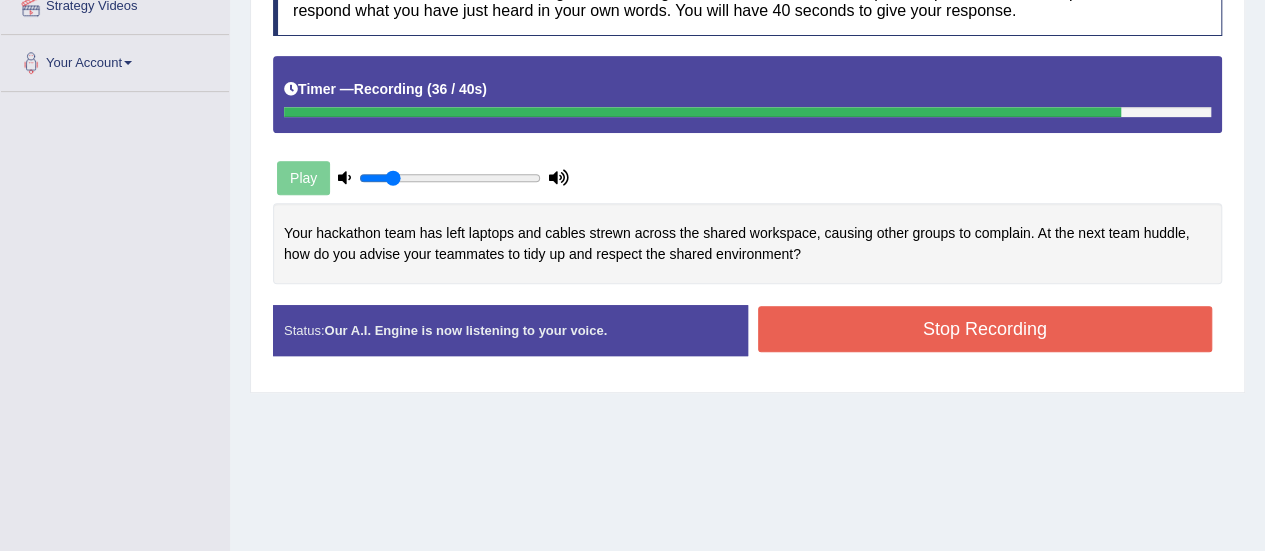 click on "Stop Recording" at bounding box center [985, 329] 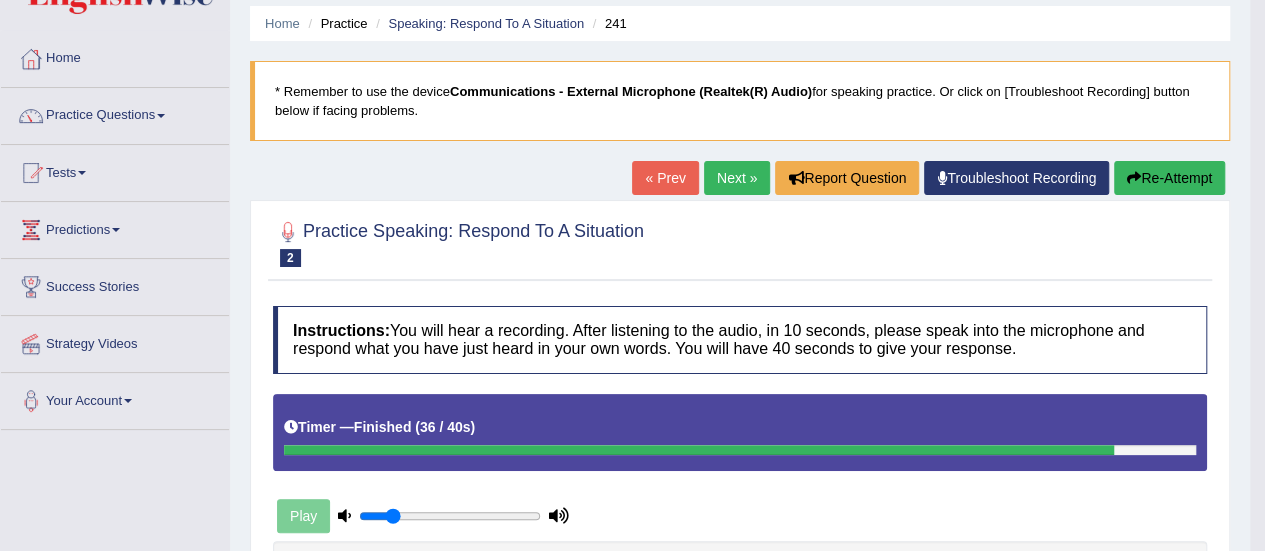 scroll, scrollTop: 50, scrollLeft: 0, axis: vertical 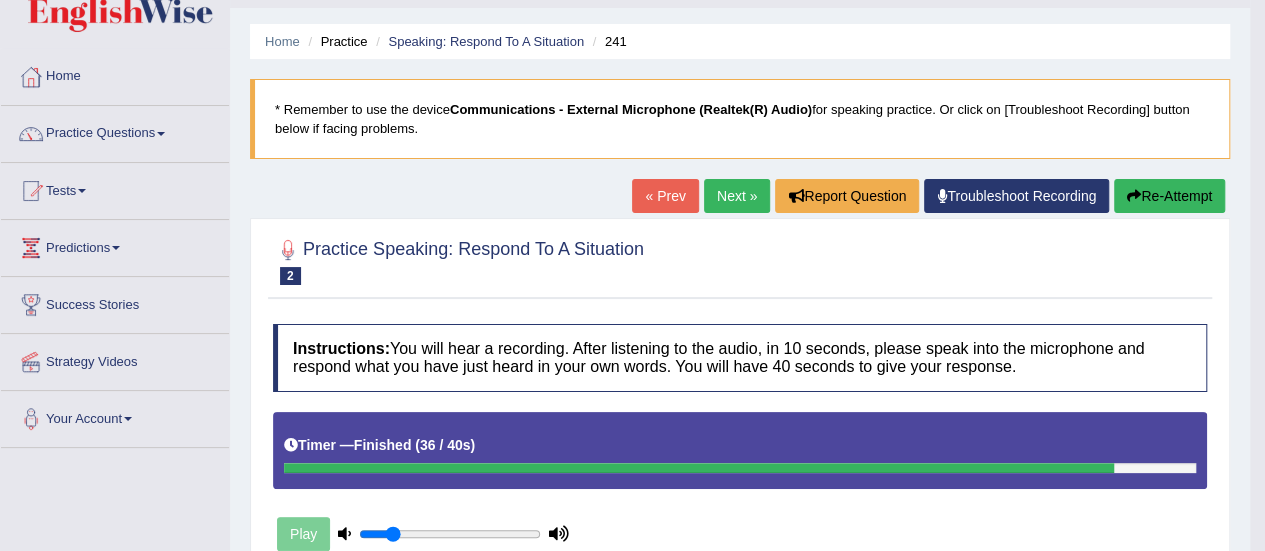 click on "Next »" at bounding box center [737, 196] 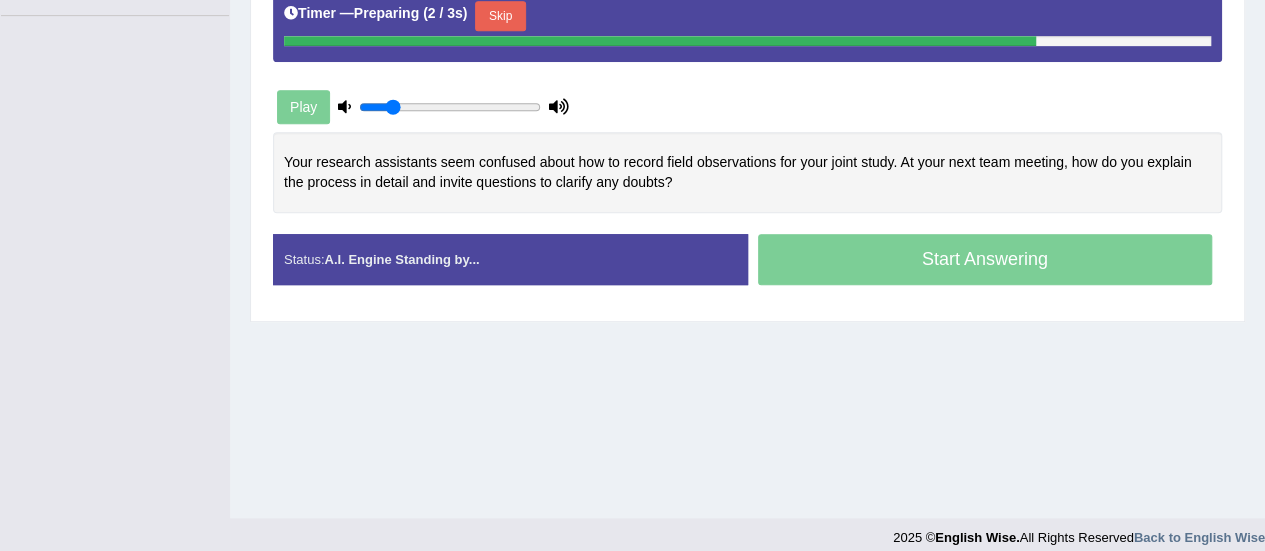 scroll, scrollTop: 482, scrollLeft: 0, axis: vertical 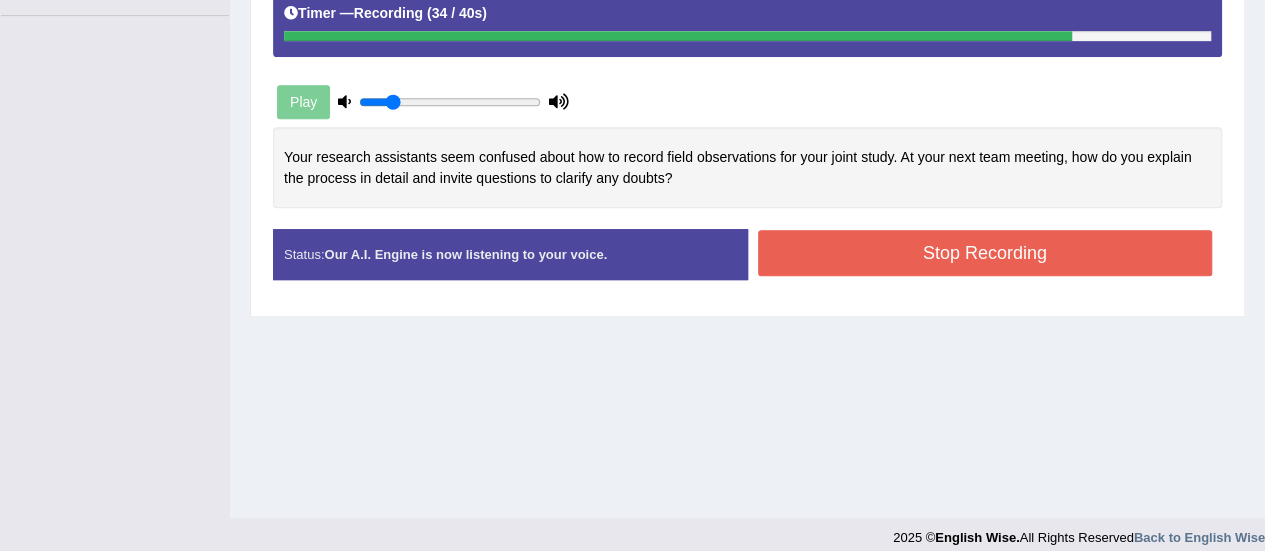 click on "Stop Recording" at bounding box center (985, 253) 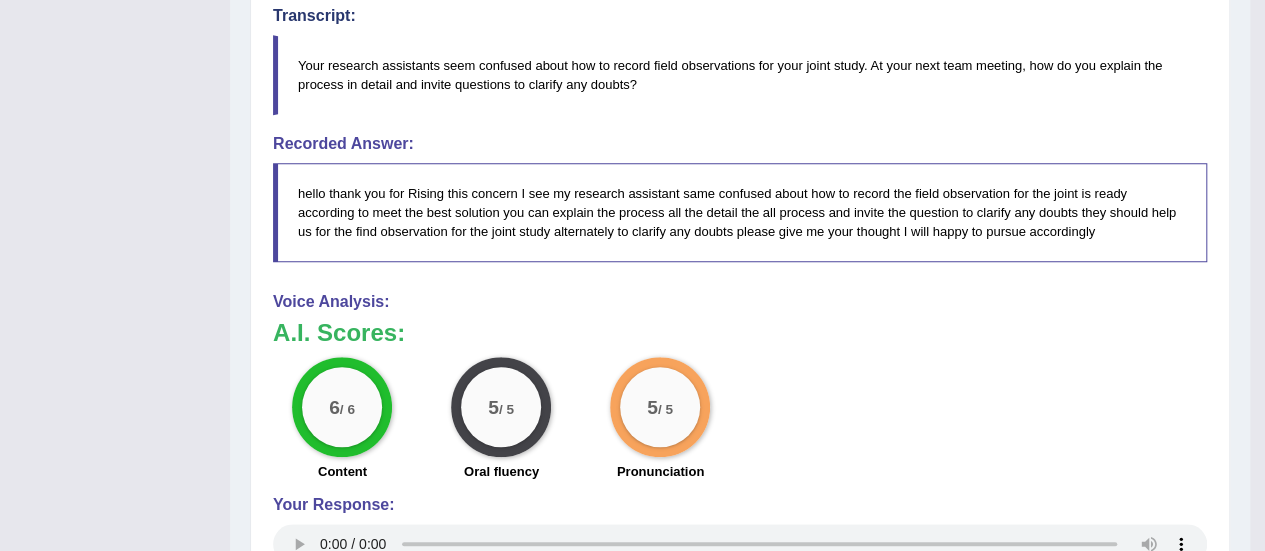 scroll, scrollTop: 798, scrollLeft: 0, axis: vertical 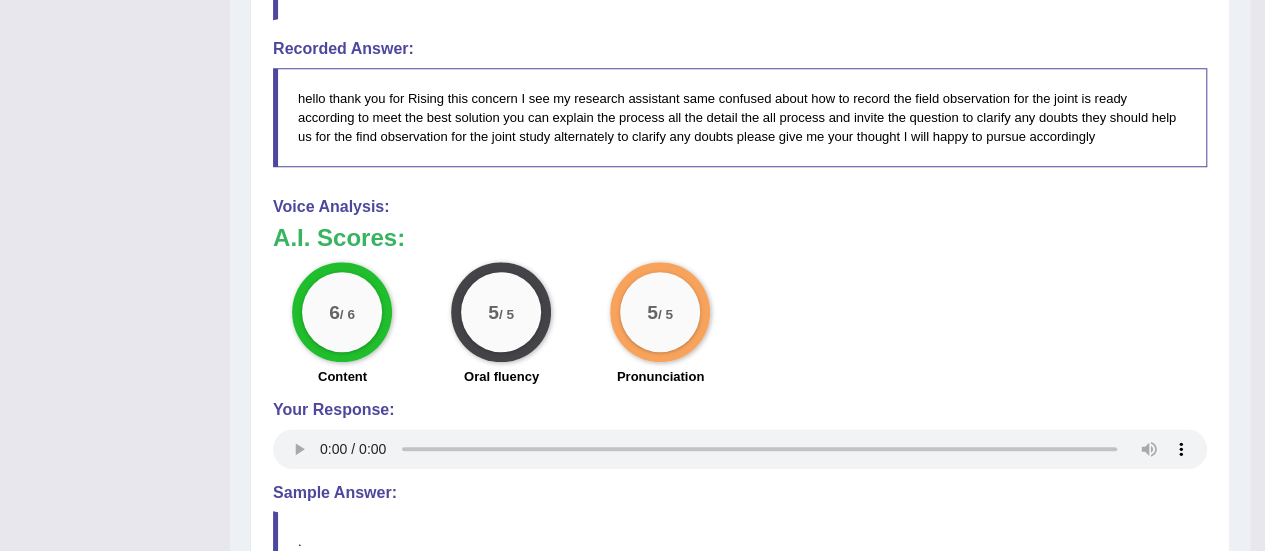 click on "6  / 6              Content
5  / 5              Oral fluency
5  / 5              Pronunciation" at bounding box center [740, 326] 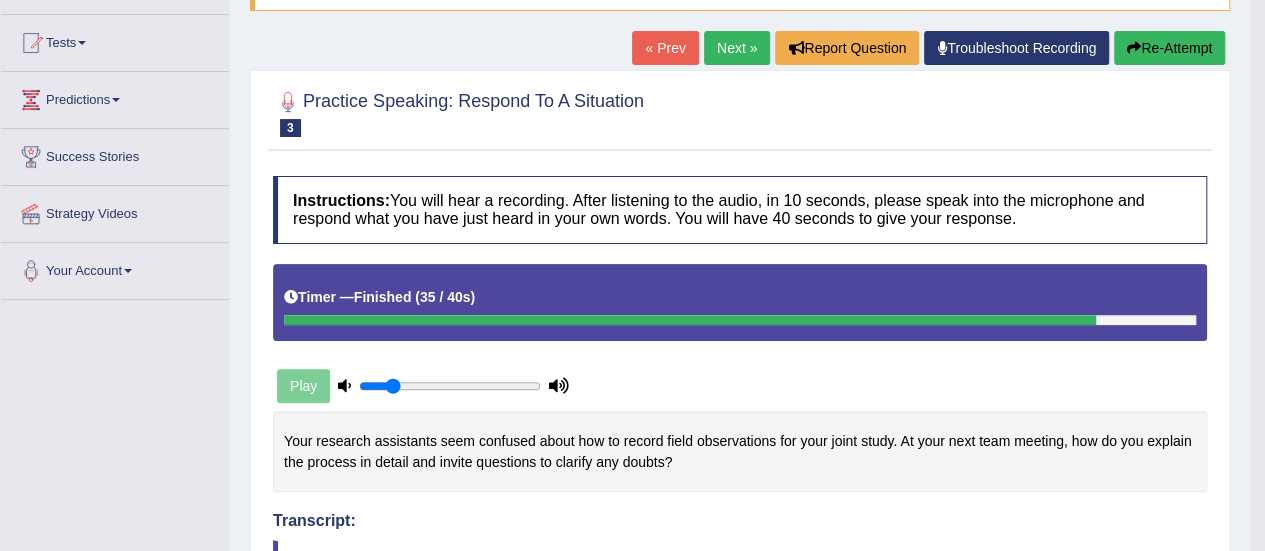 scroll, scrollTop: 115, scrollLeft: 0, axis: vertical 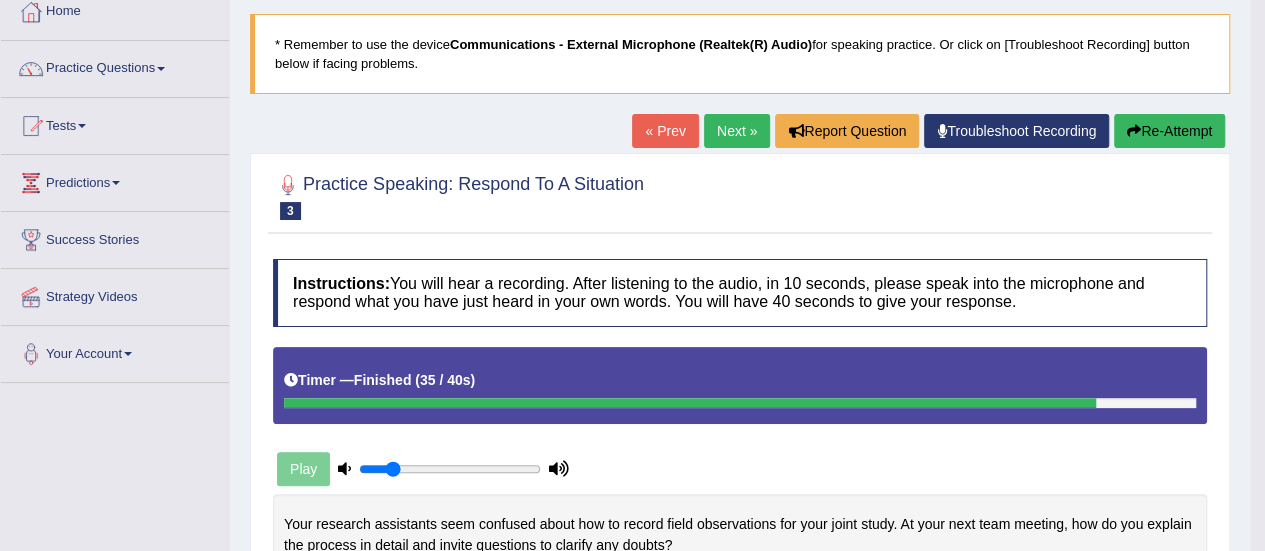 click on "Next »" at bounding box center [737, 131] 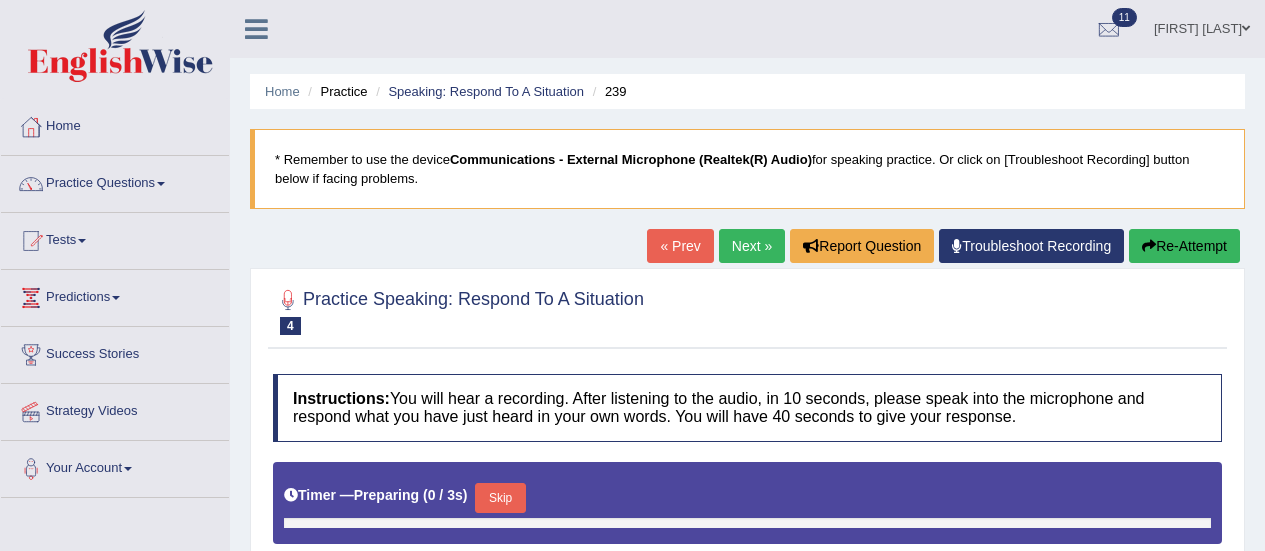 scroll, scrollTop: 0, scrollLeft: 0, axis: both 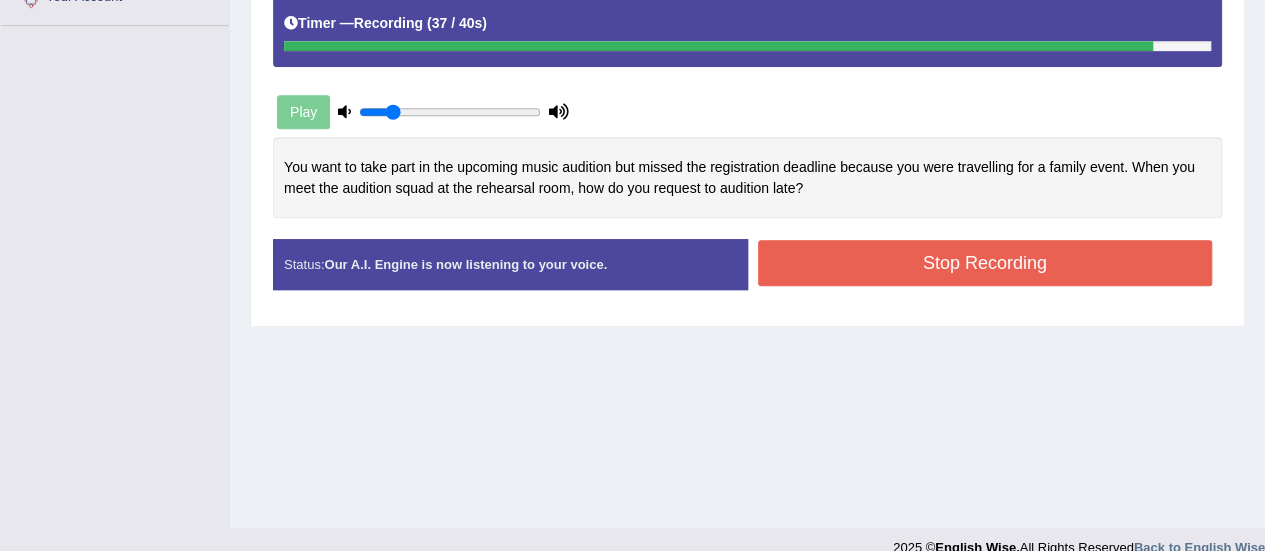 click on "Stop Recording" at bounding box center (985, 263) 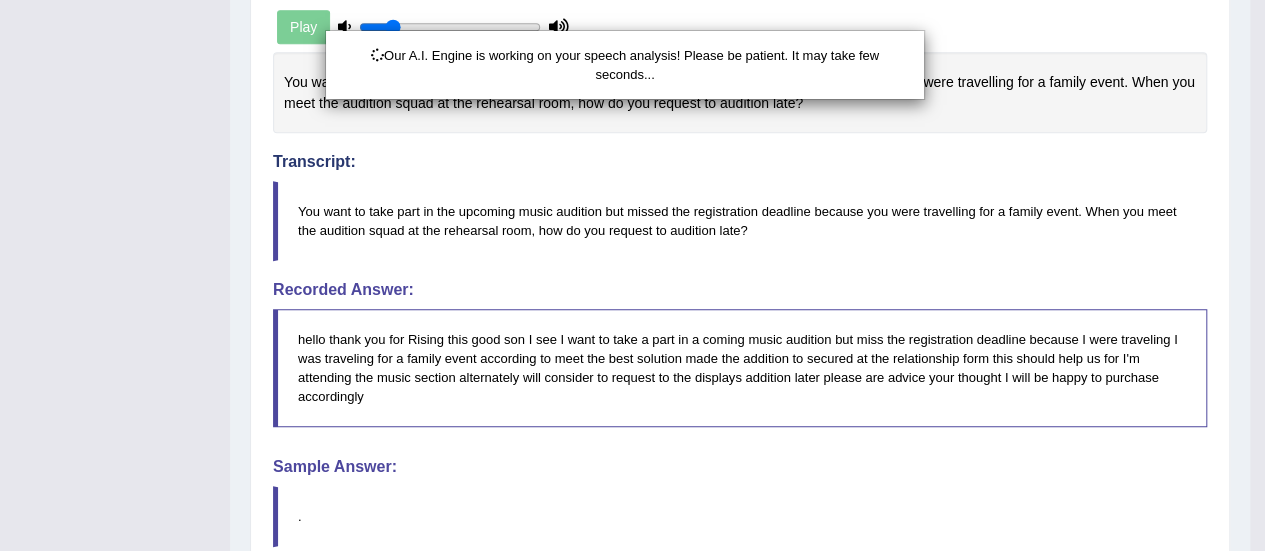 scroll, scrollTop: 719, scrollLeft: 0, axis: vertical 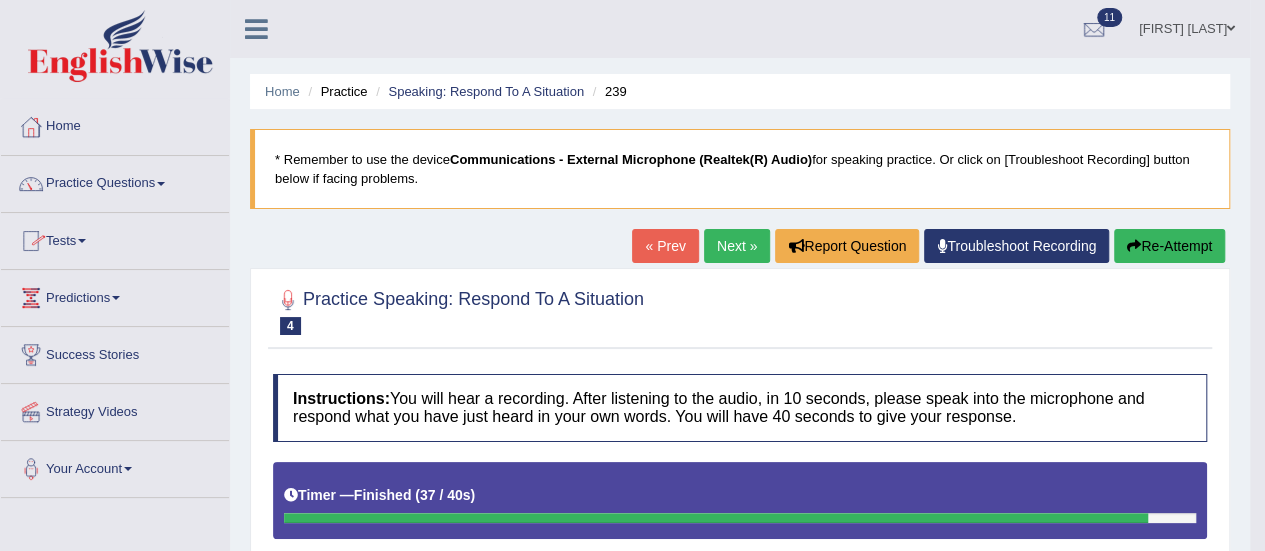 click at bounding box center (82, 241) 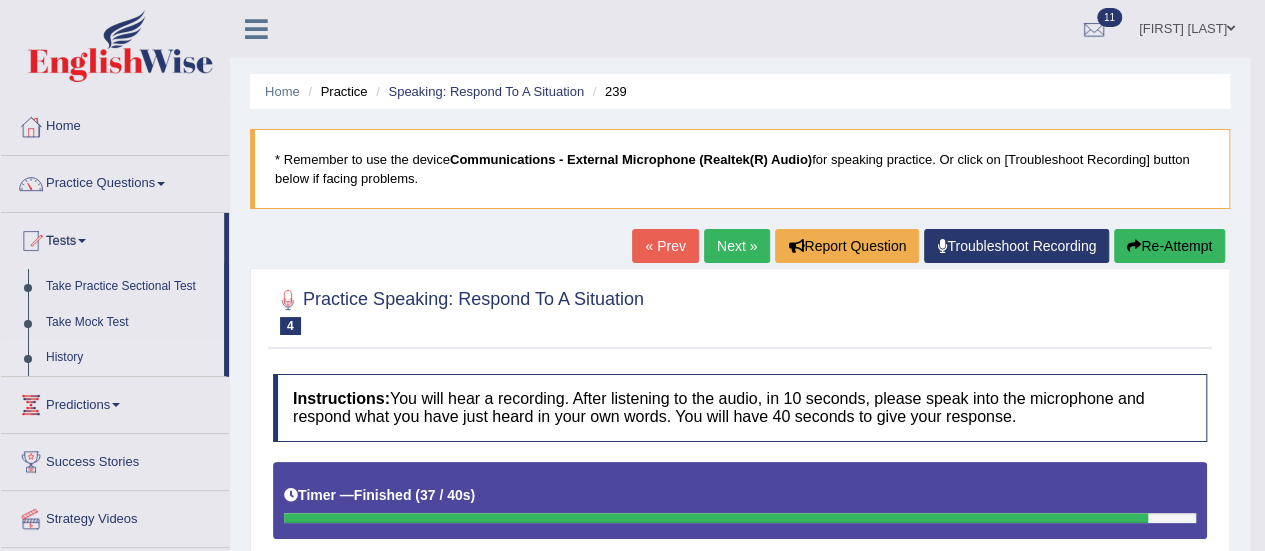 click on "History" at bounding box center (130, 358) 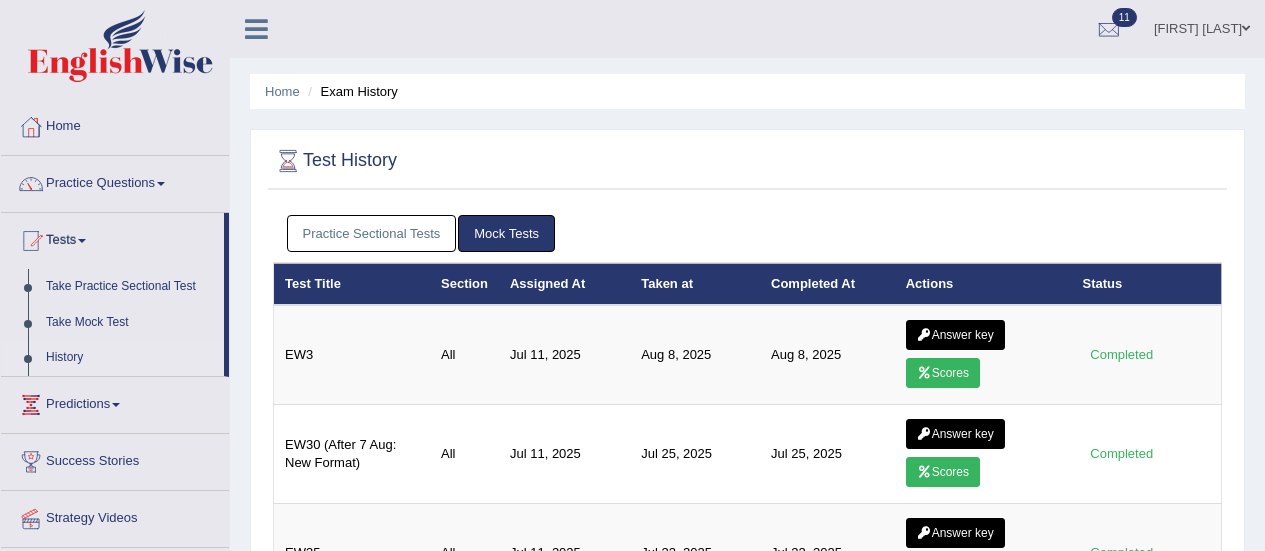 scroll, scrollTop: 0, scrollLeft: 0, axis: both 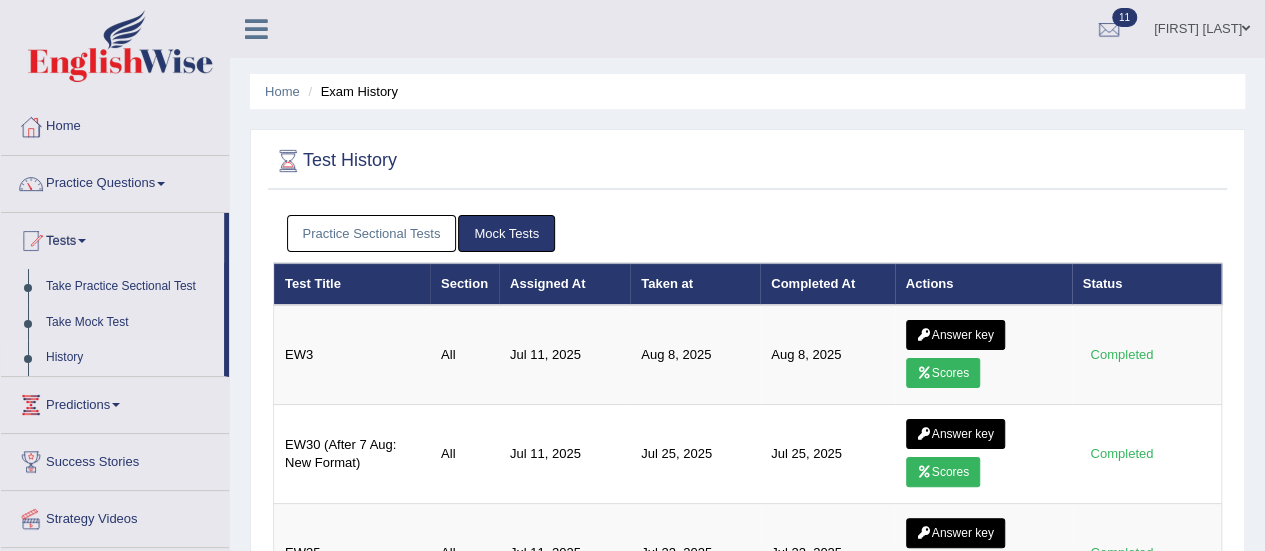 click on "Scores" at bounding box center (943, 373) 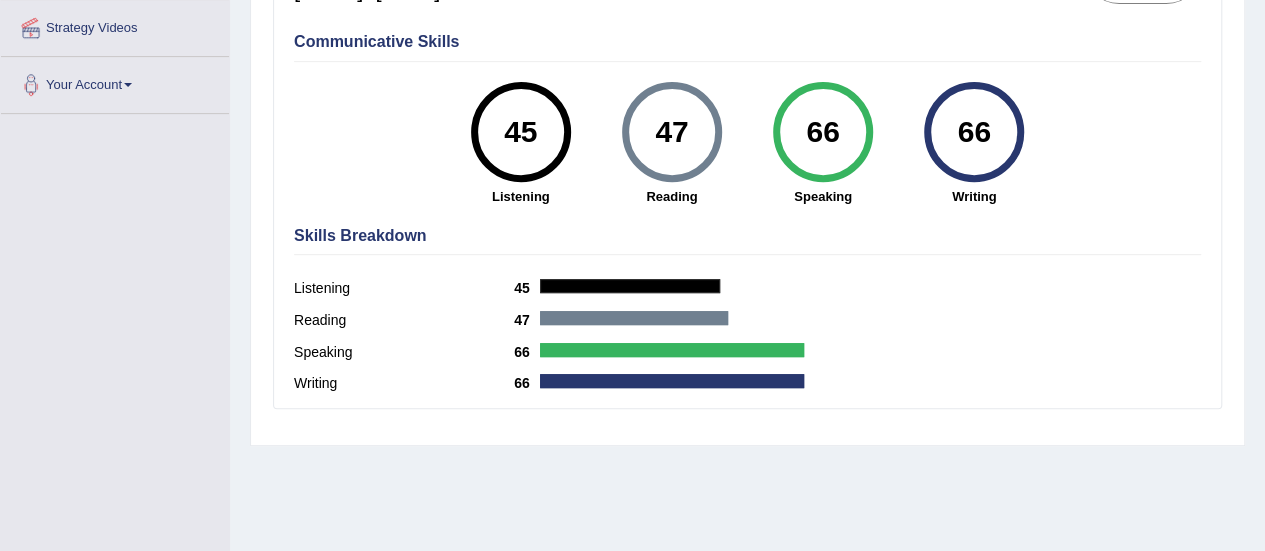 scroll, scrollTop: 384, scrollLeft: 0, axis: vertical 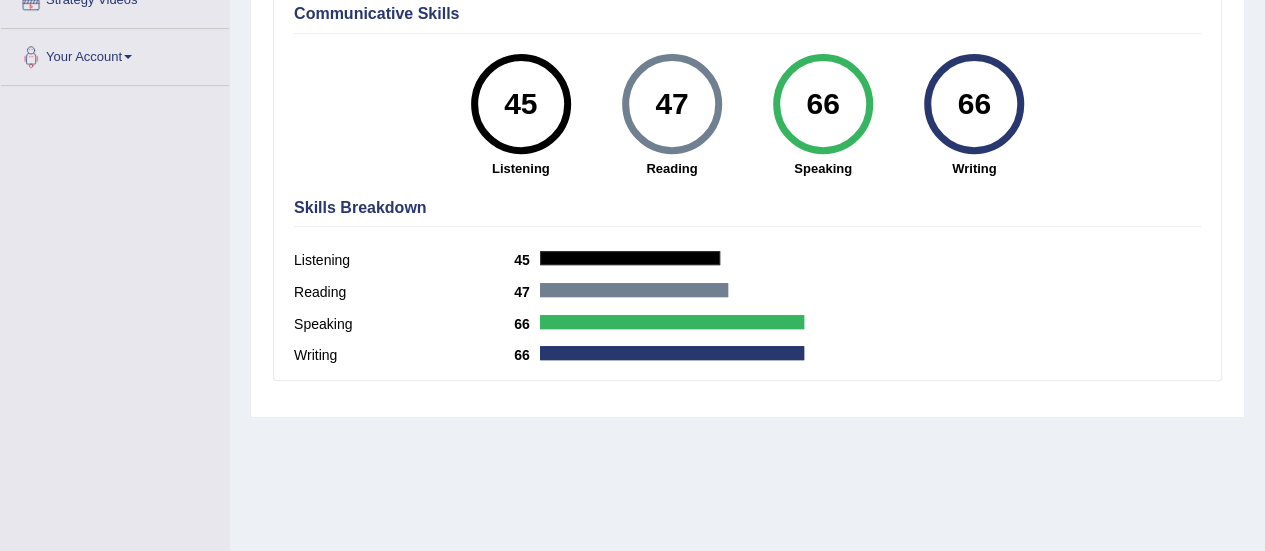 drag, startPoint x: 658, startPoint y: 328, endPoint x: 549, endPoint y: 483, distance: 189.48878 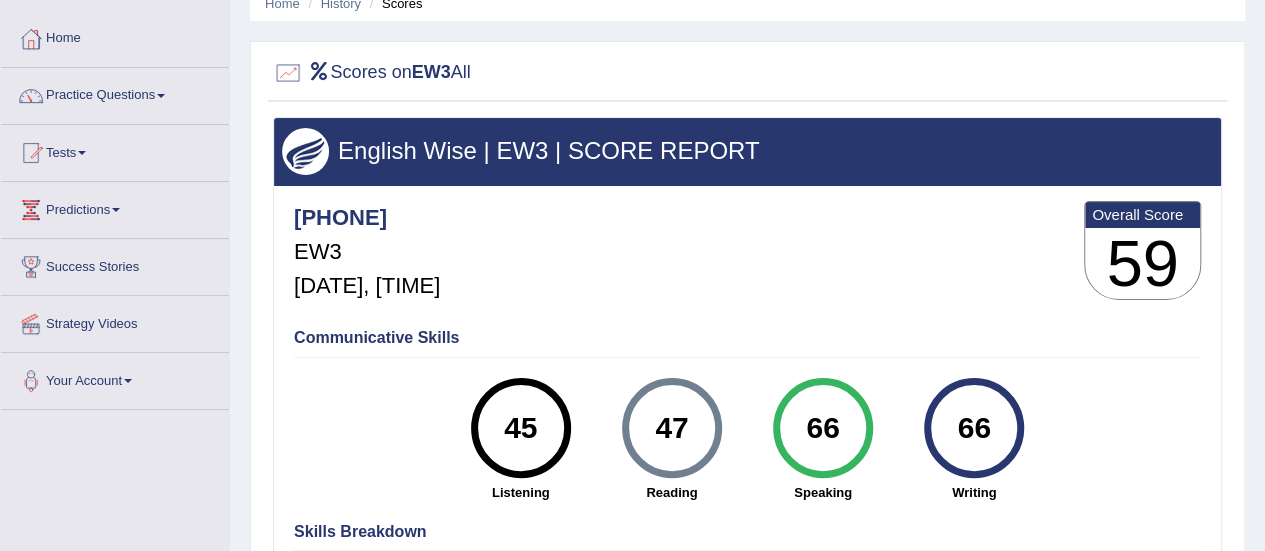 scroll, scrollTop: 89, scrollLeft: 0, axis: vertical 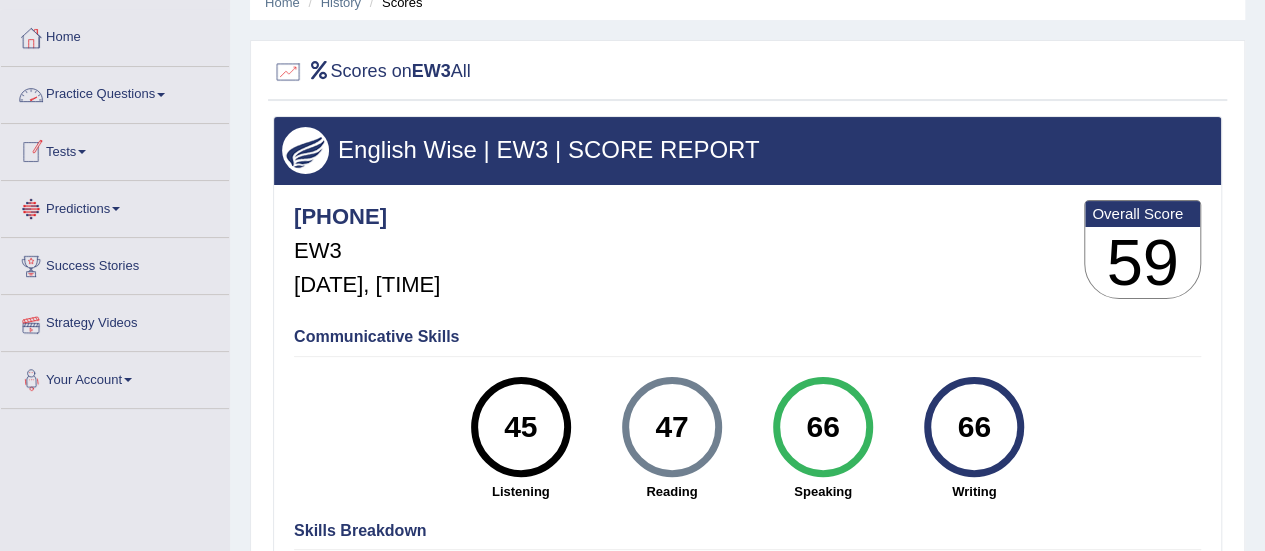 click on "Practice Questions" at bounding box center [115, 92] 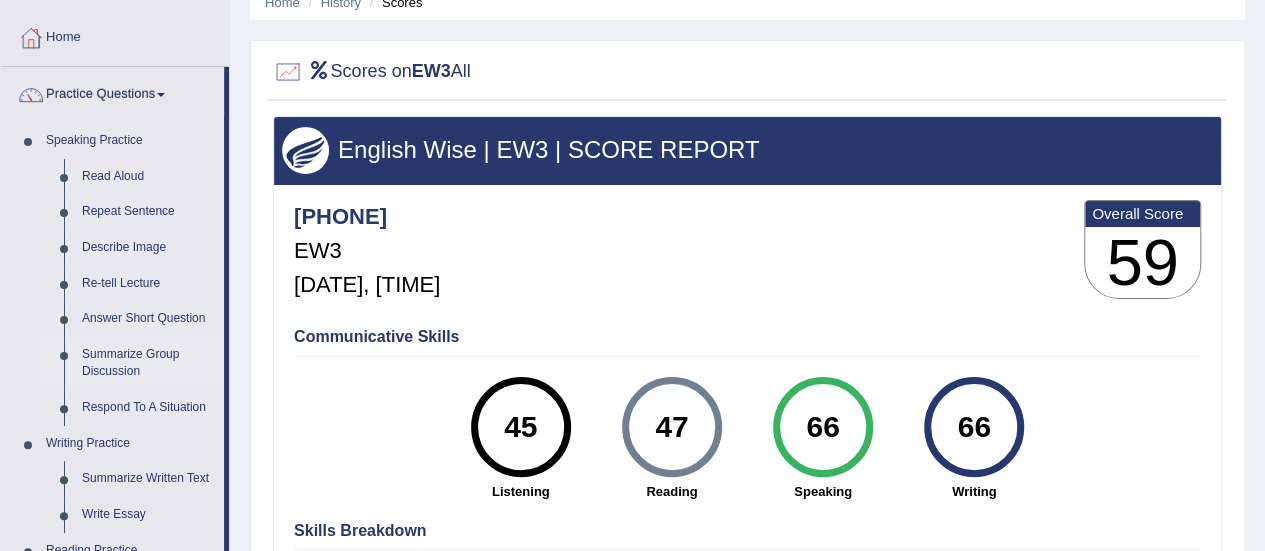 click on "Summarize Group Discussion" at bounding box center [148, 363] 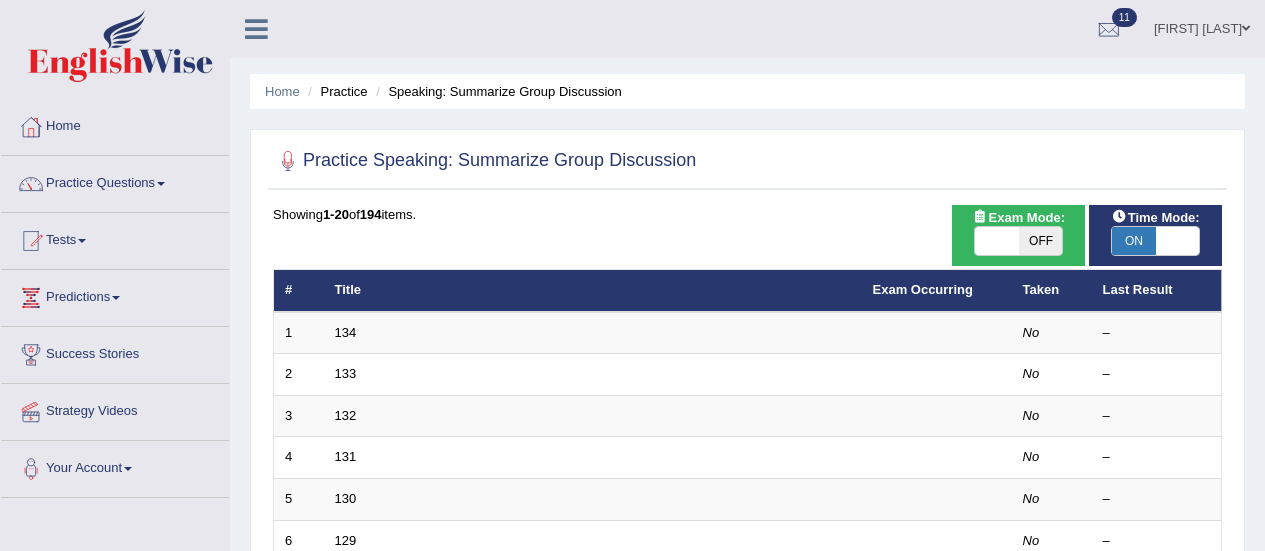 scroll, scrollTop: 0, scrollLeft: 0, axis: both 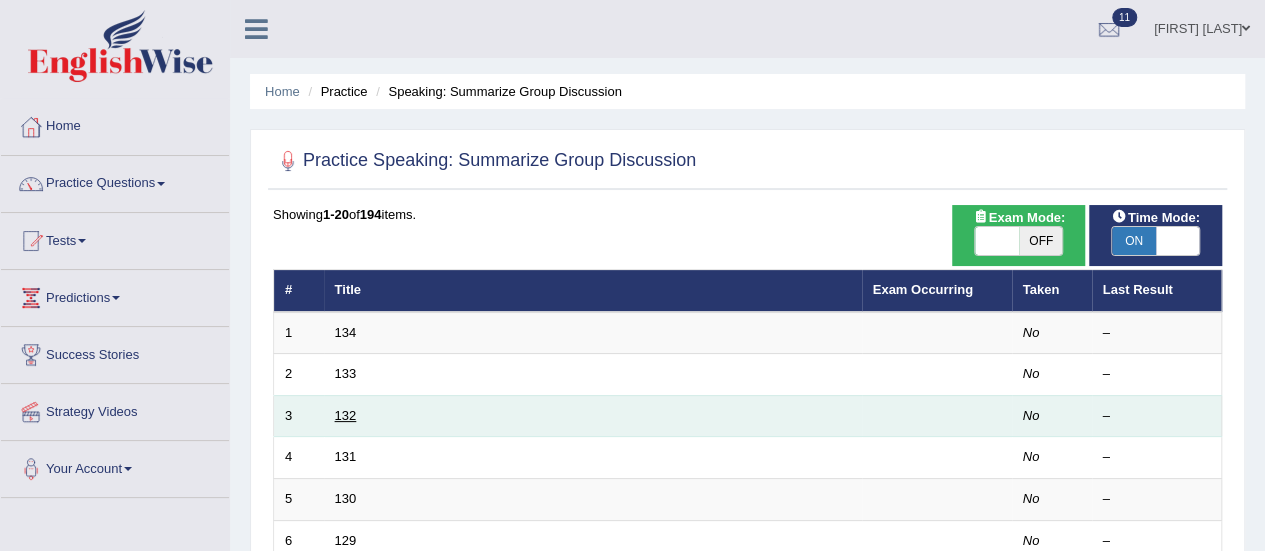 click on "132" at bounding box center [346, 415] 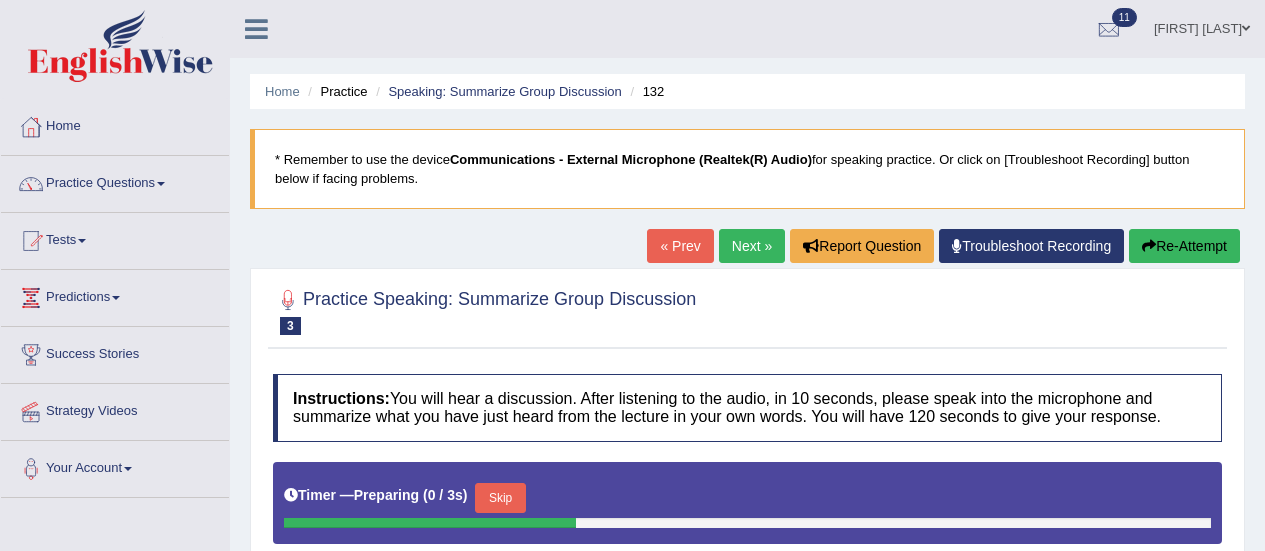 scroll, scrollTop: 0, scrollLeft: 0, axis: both 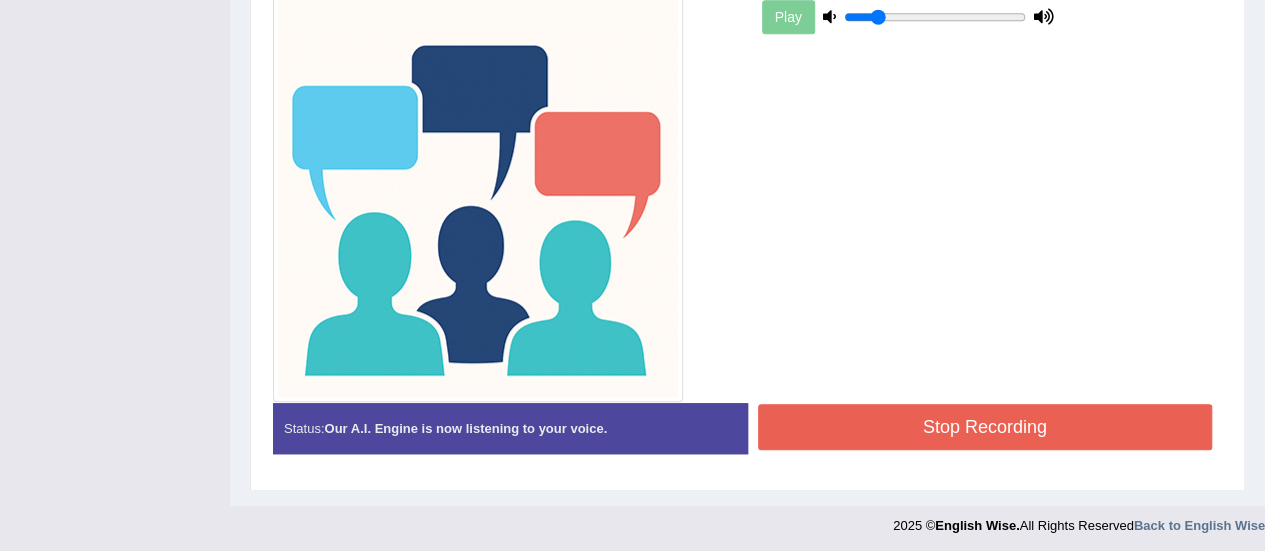 click on "Stop Recording" at bounding box center [985, 427] 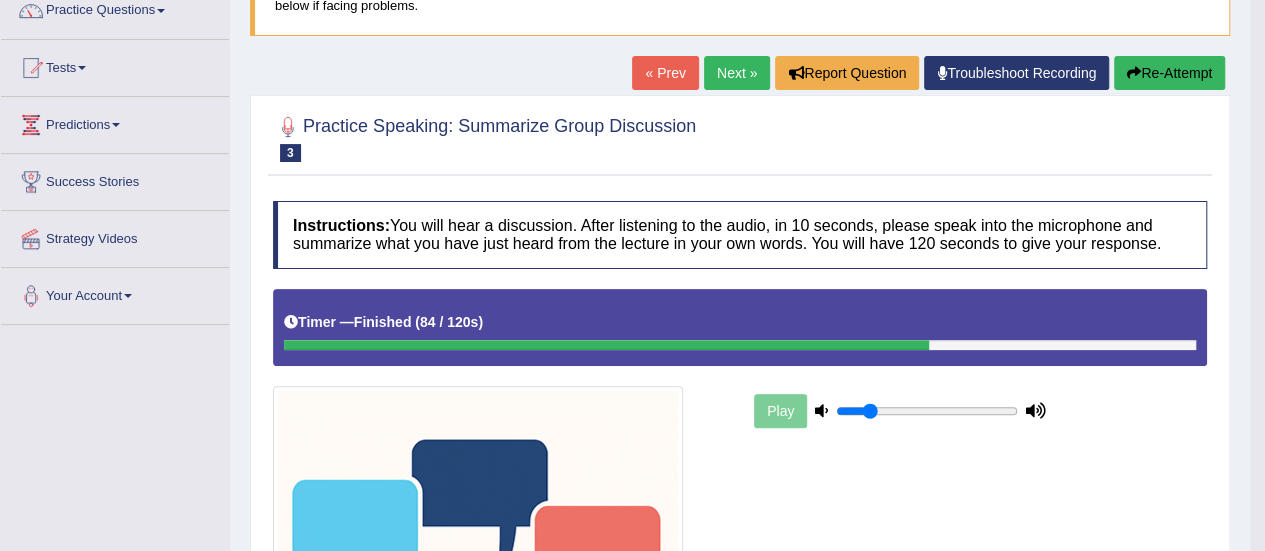 scroll, scrollTop: 176, scrollLeft: 0, axis: vertical 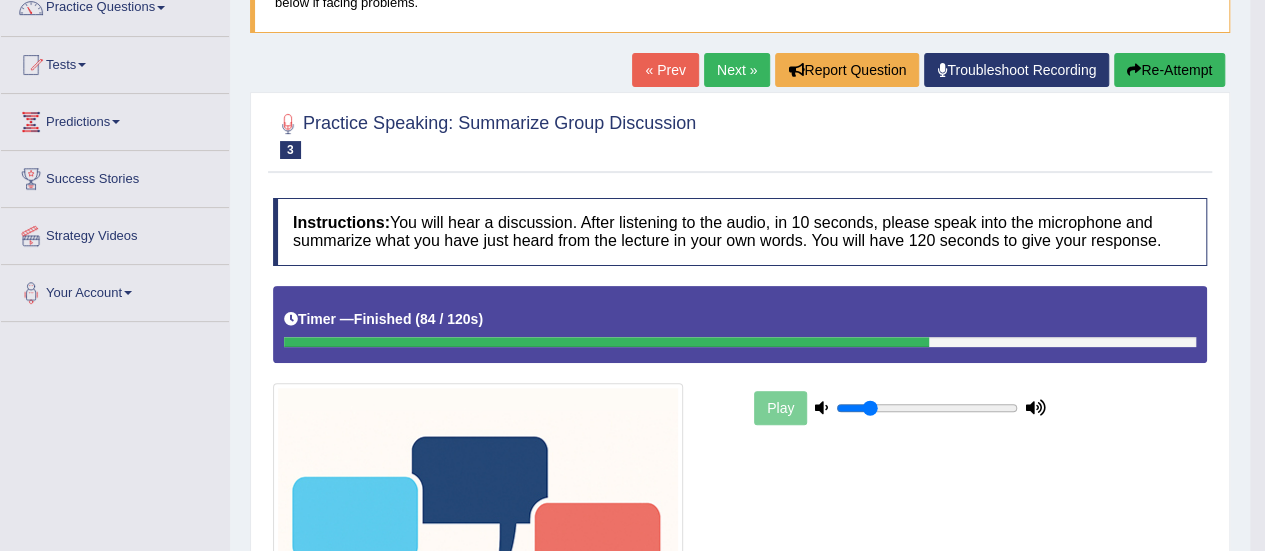 click on "Next »" at bounding box center (737, 70) 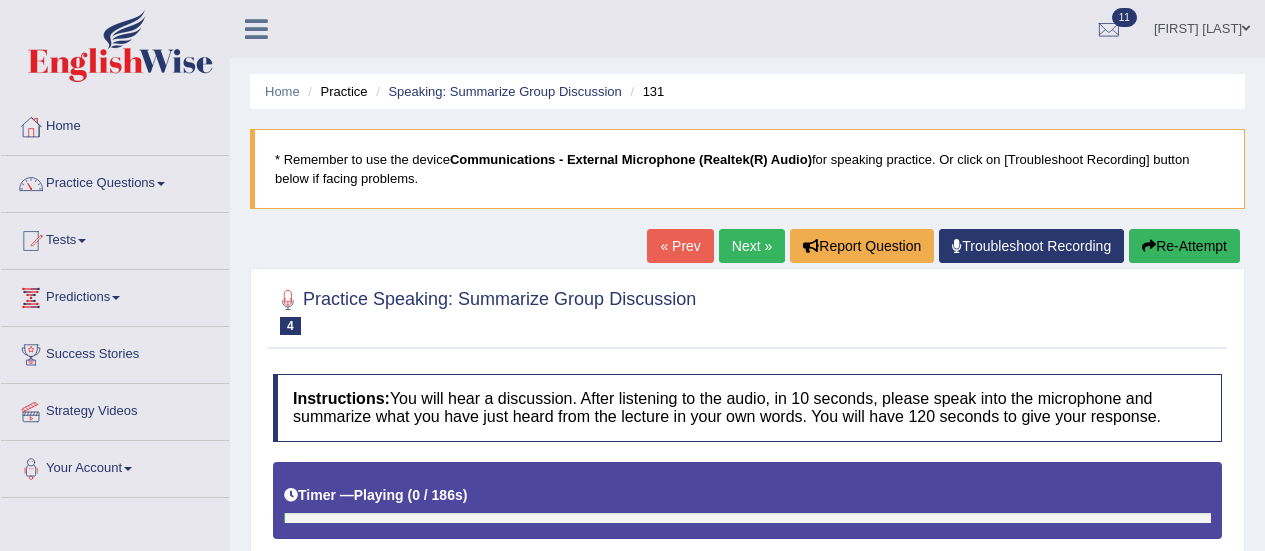 scroll, scrollTop: 0, scrollLeft: 0, axis: both 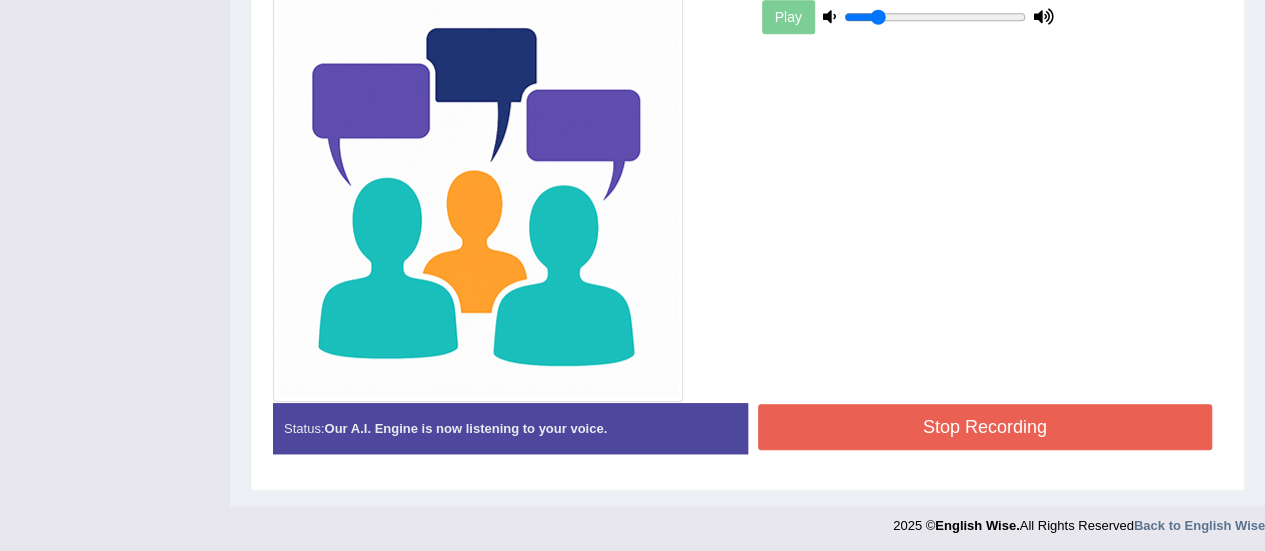 click on "Stop Recording" at bounding box center (985, 427) 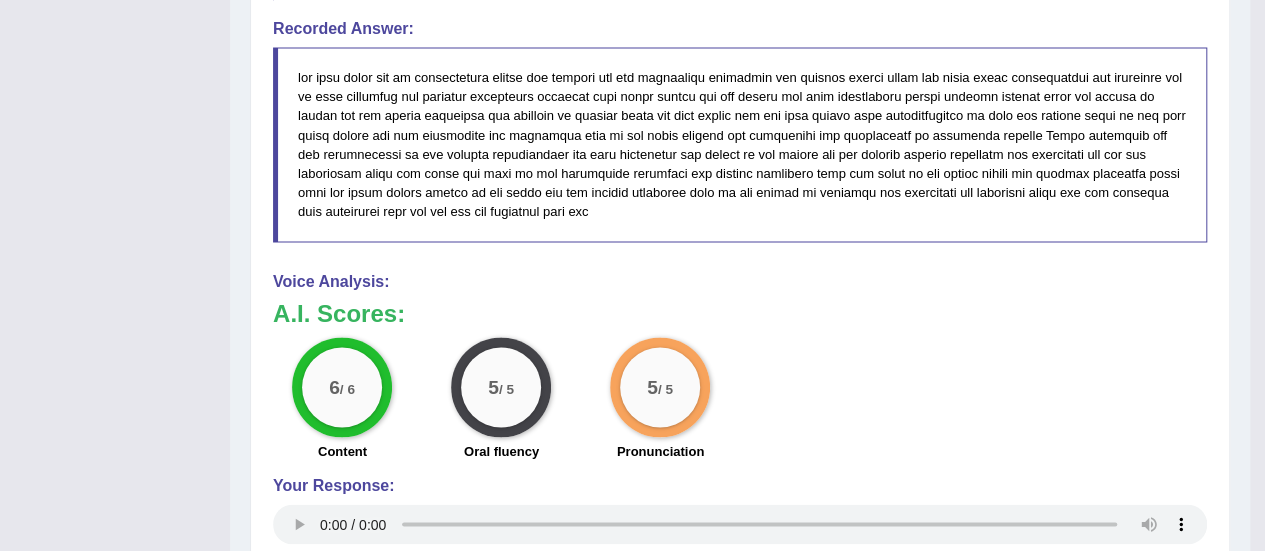scroll, scrollTop: 1469, scrollLeft: 0, axis: vertical 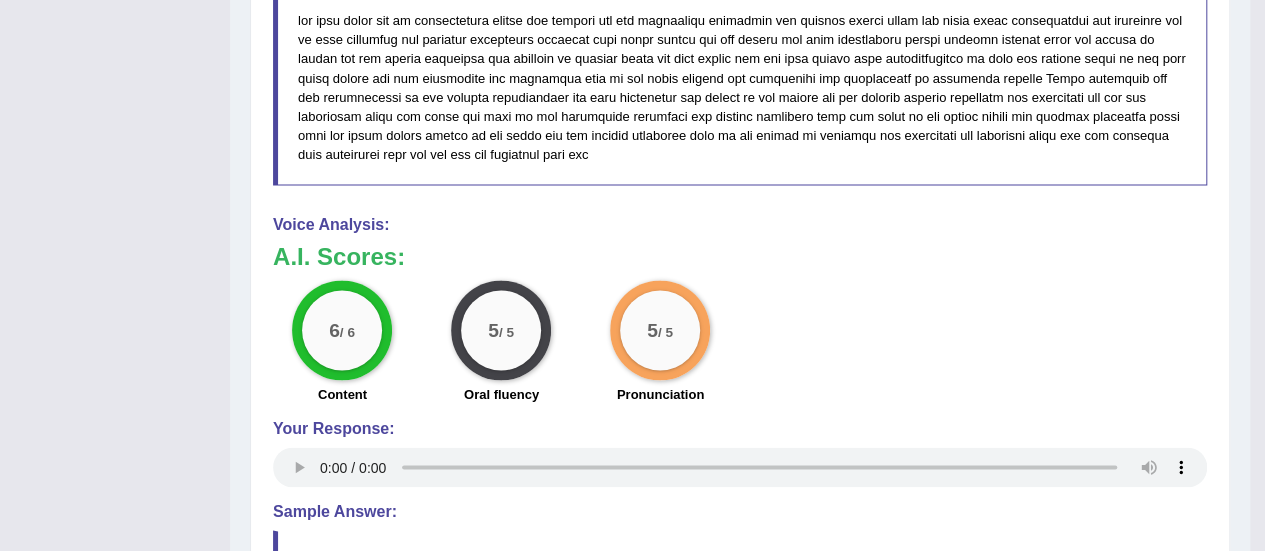 click on "Voice Analysis: A.I. Scores:
6  / 6              Content
5  / 5              Oral fluency
5  / 5              Pronunciation
Your Response:" at bounding box center [740, 354] 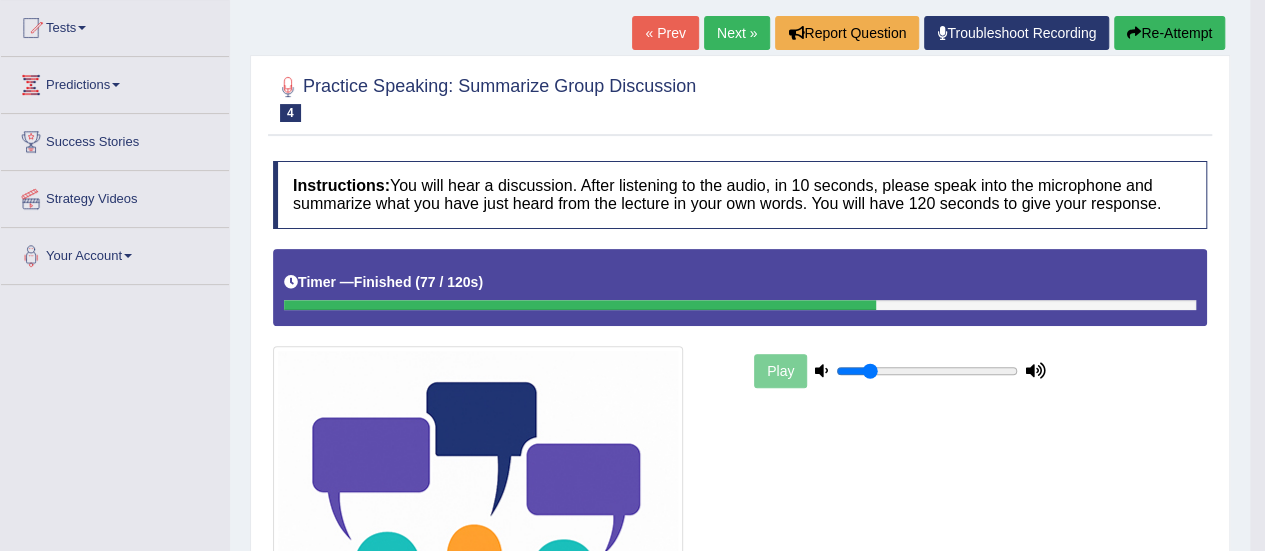 scroll, scrollTop: 0, scrollLeft: 0, axis: both 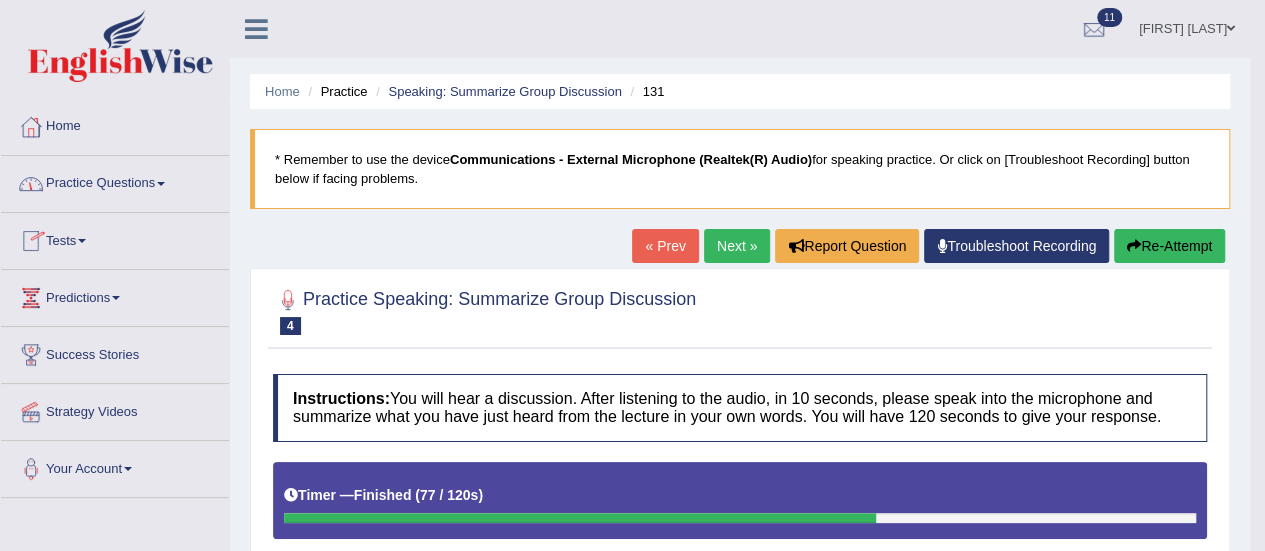 click on "Practice Questions" at bounding box center [115, 181] 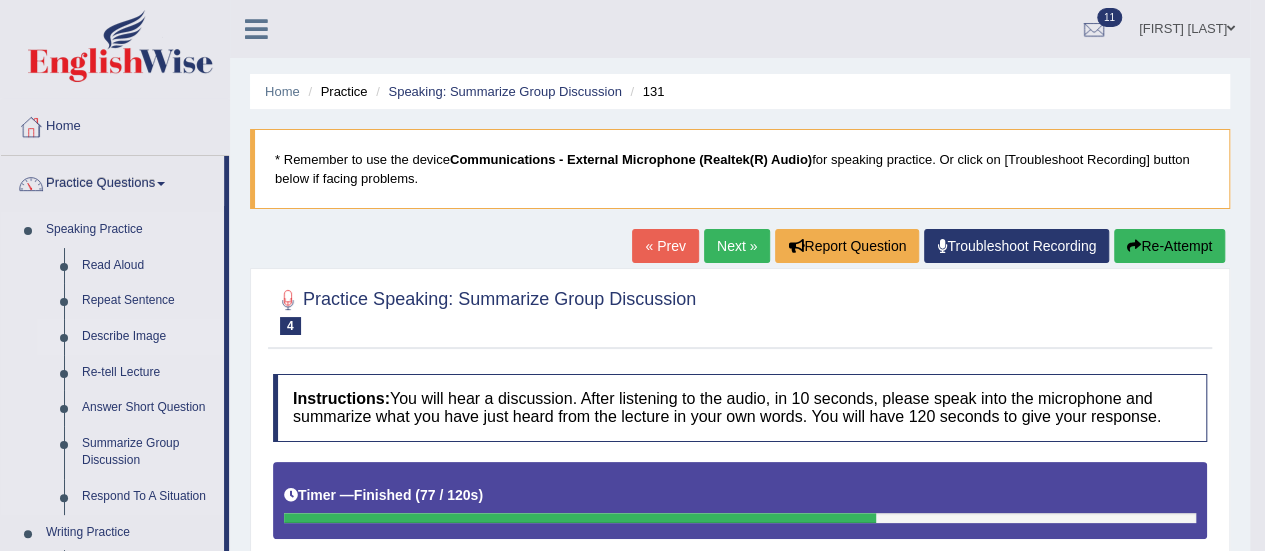 click on "Describe Image" at bounding box center (148, 337) 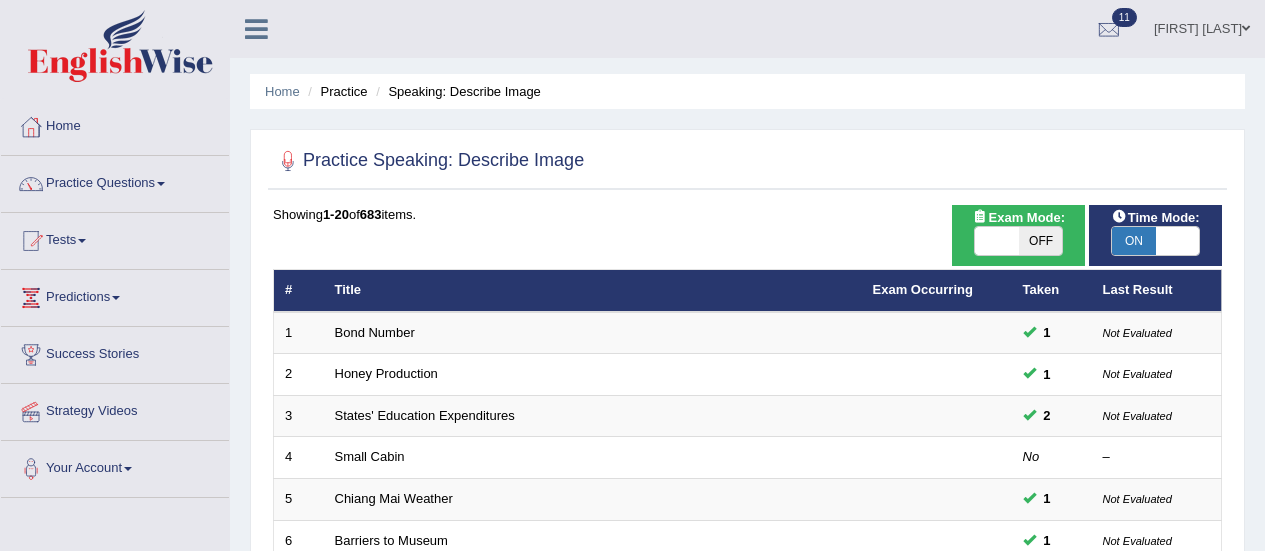 scroll, scrollTop: 476, scrollLeft: 0, axis: vertical 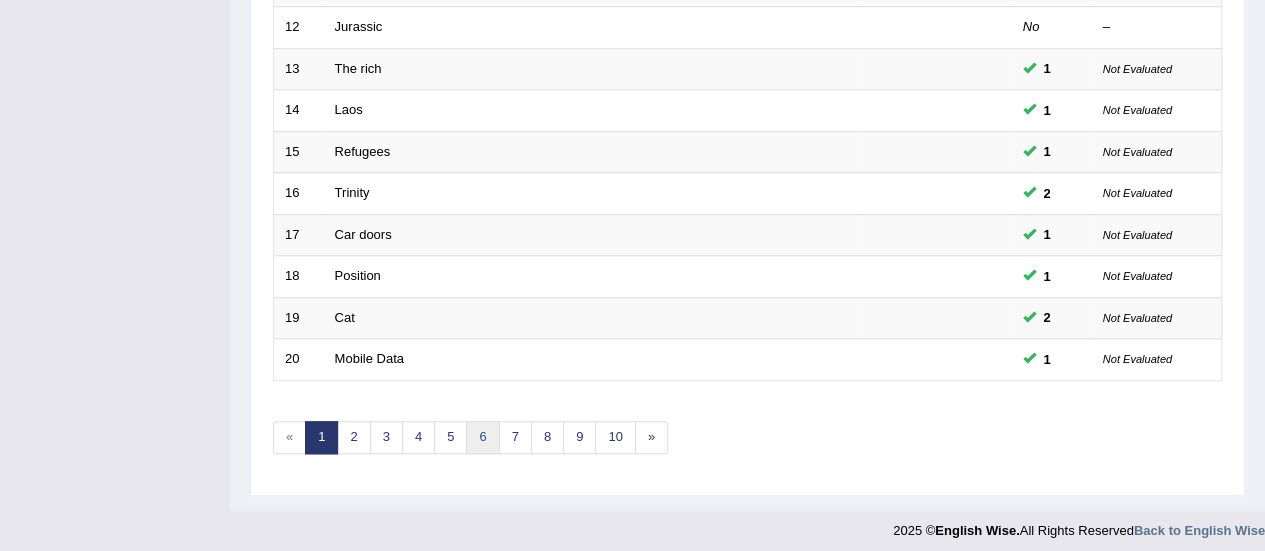 click on "6" at bounding box center [482, 437] 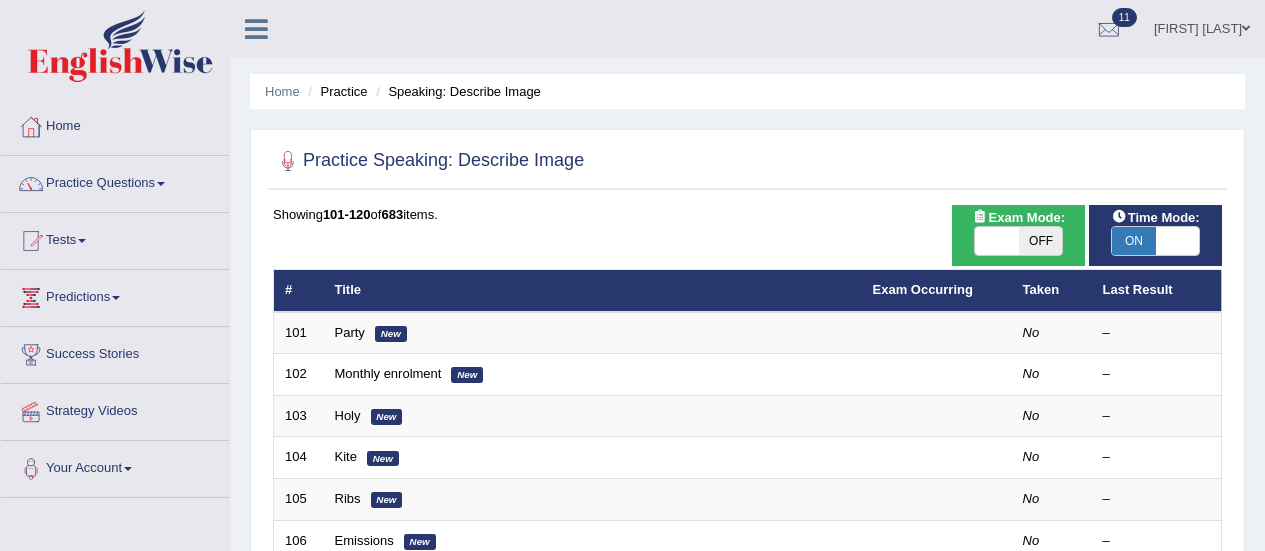 scroll, scrollTop: 0, scrollLeft: 0, axis: both 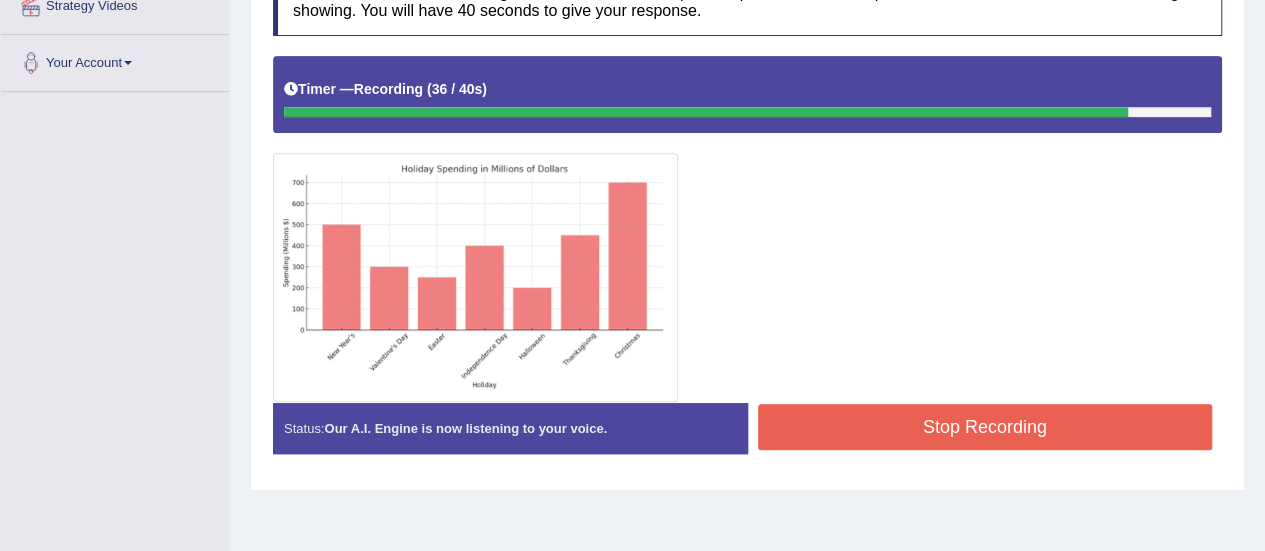 click on "Stop Recording" at bounding box center [985, 427] 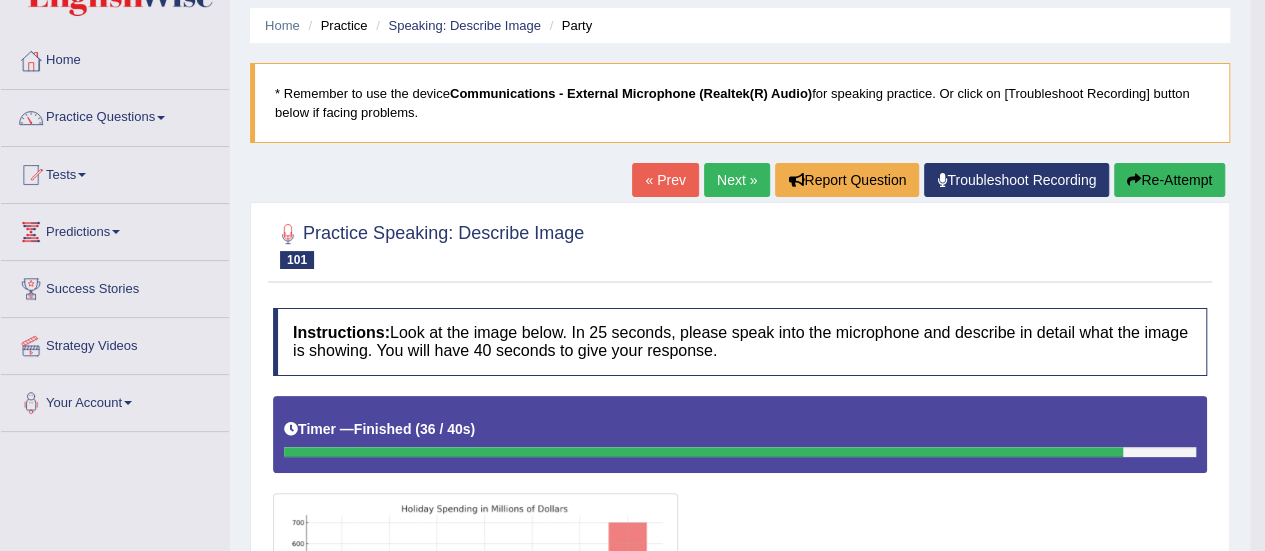 scroll, scrollTop: 0, scrollLeft: 0, axis: both 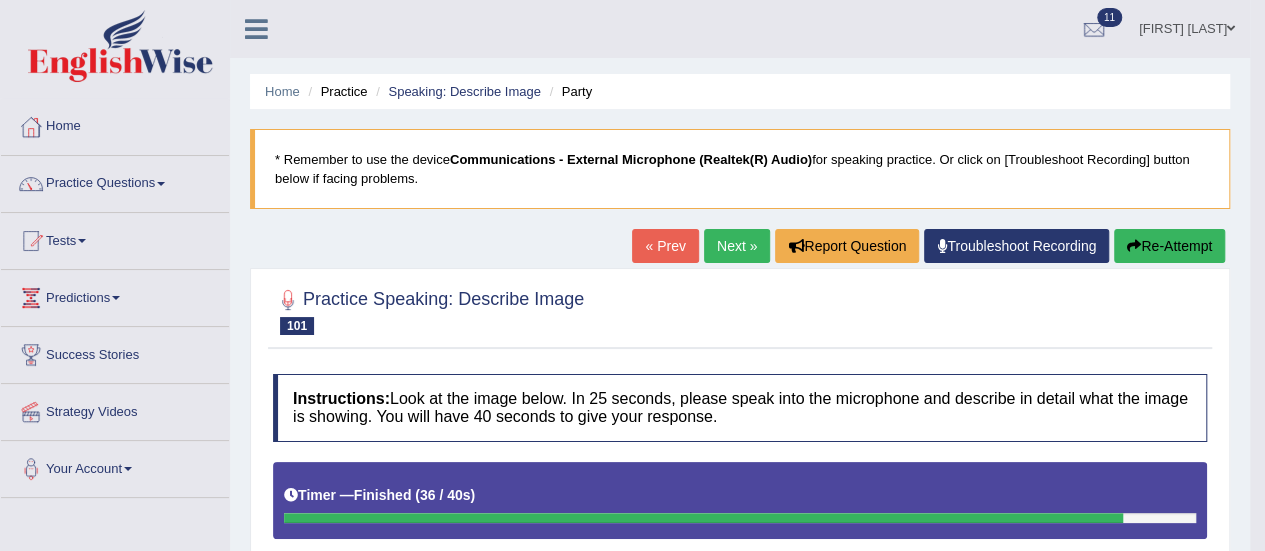 click on "Next »" at bounding box center (737, 246) 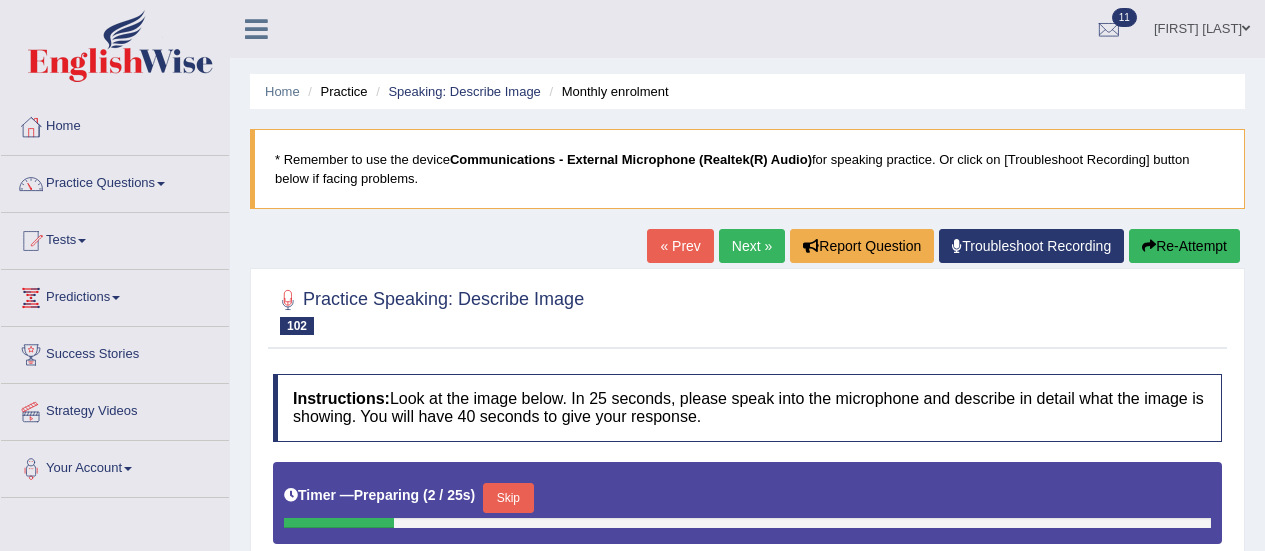 scroll, scrollTop: 339, scrollLeft: 0, axis: vertical 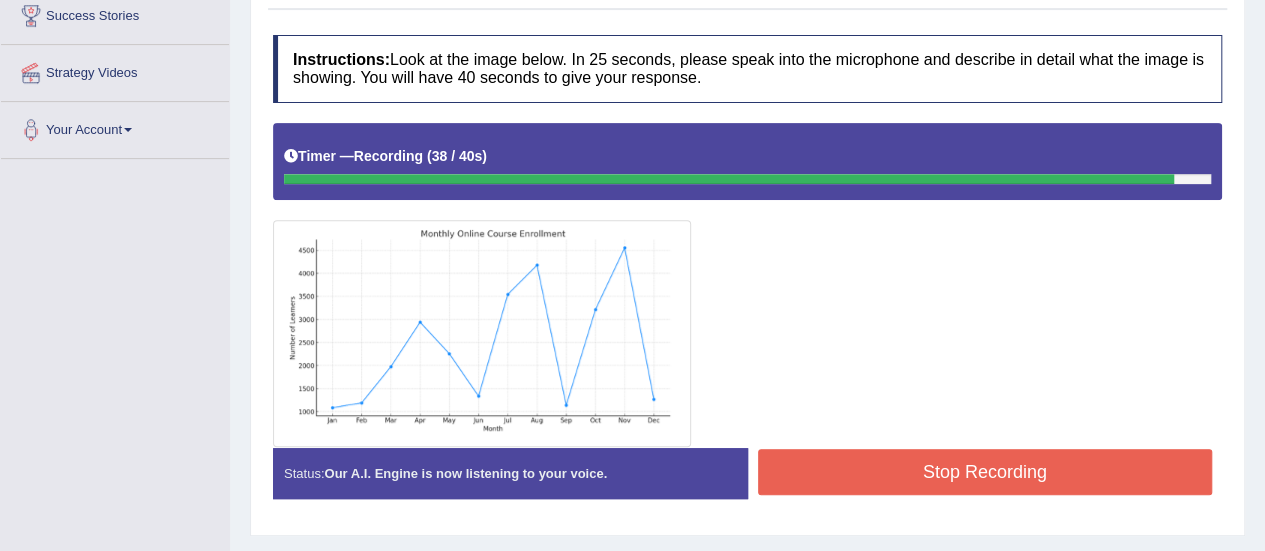 click on "Stop Recording" at bounding box center (985, 472) 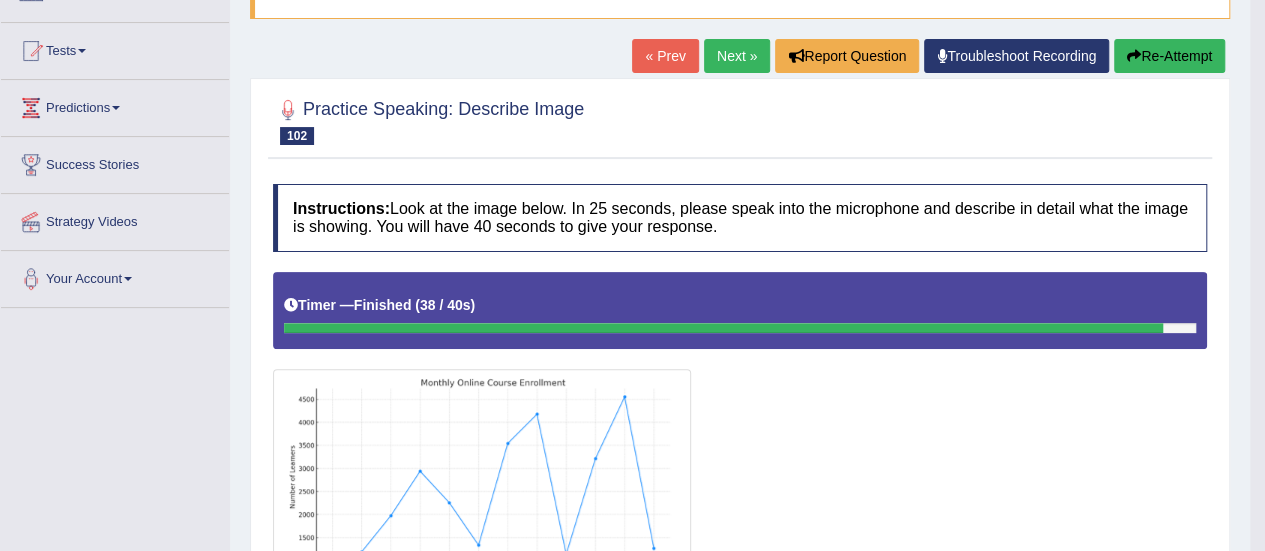 scroll, scrollTop: 0, scrollLeft: 0, axis: both 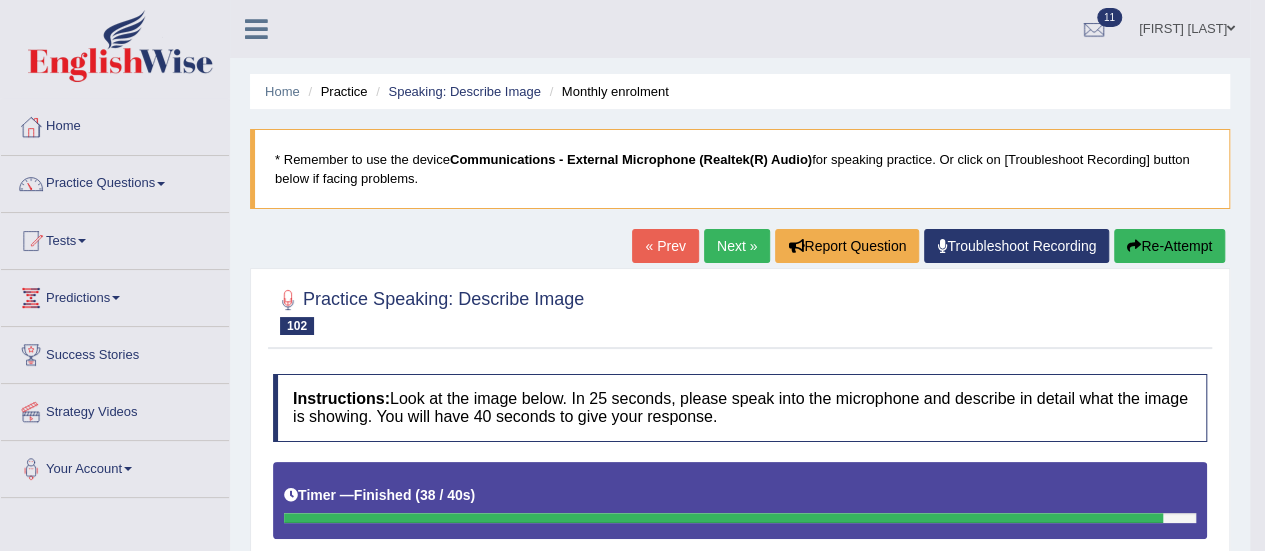 click on "Next »" at bounding box center (737, 246) 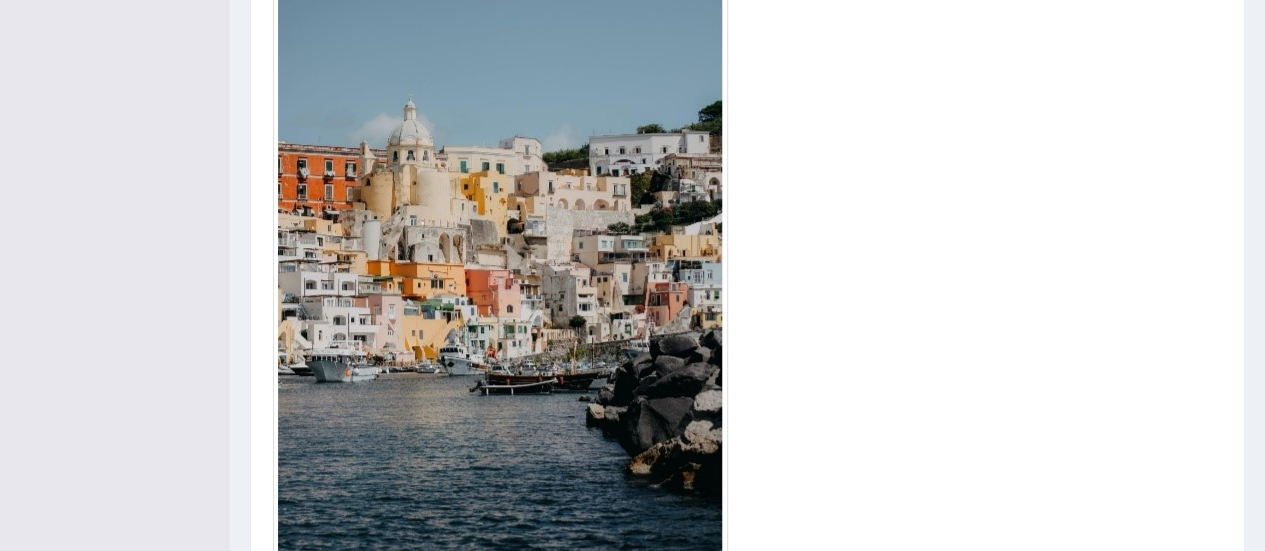 scroll, scrollTop: 666, scrollLeft: 0, axis: vertical 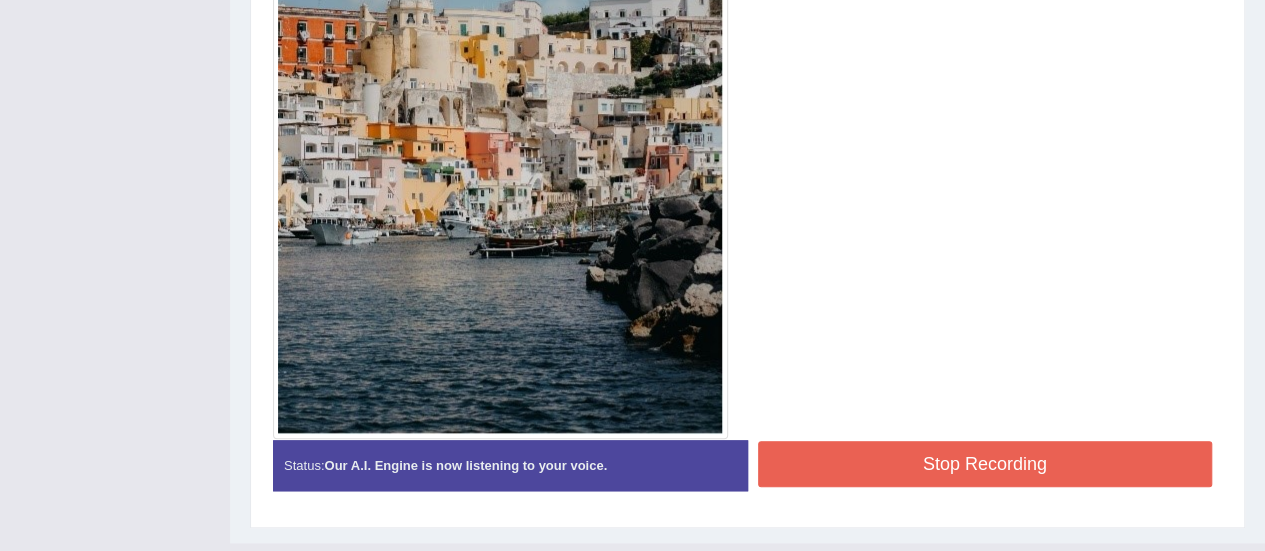 click on "Stop Recording" at bounding box center (985, 464) 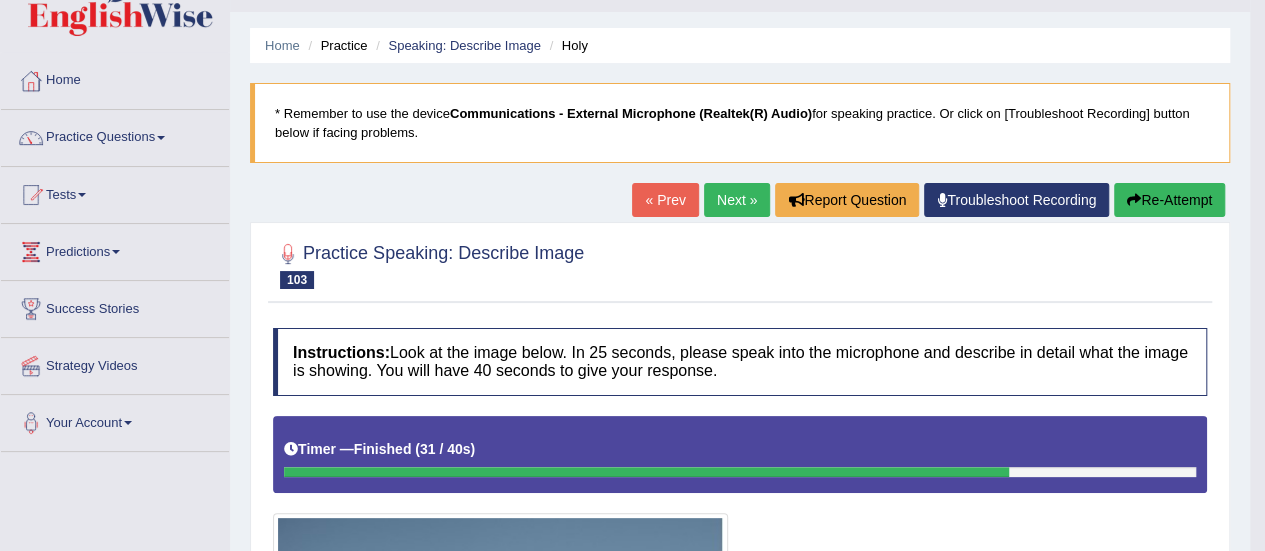 scroll, scrollTop: 45, scrollLeft: 0, axis: vertical 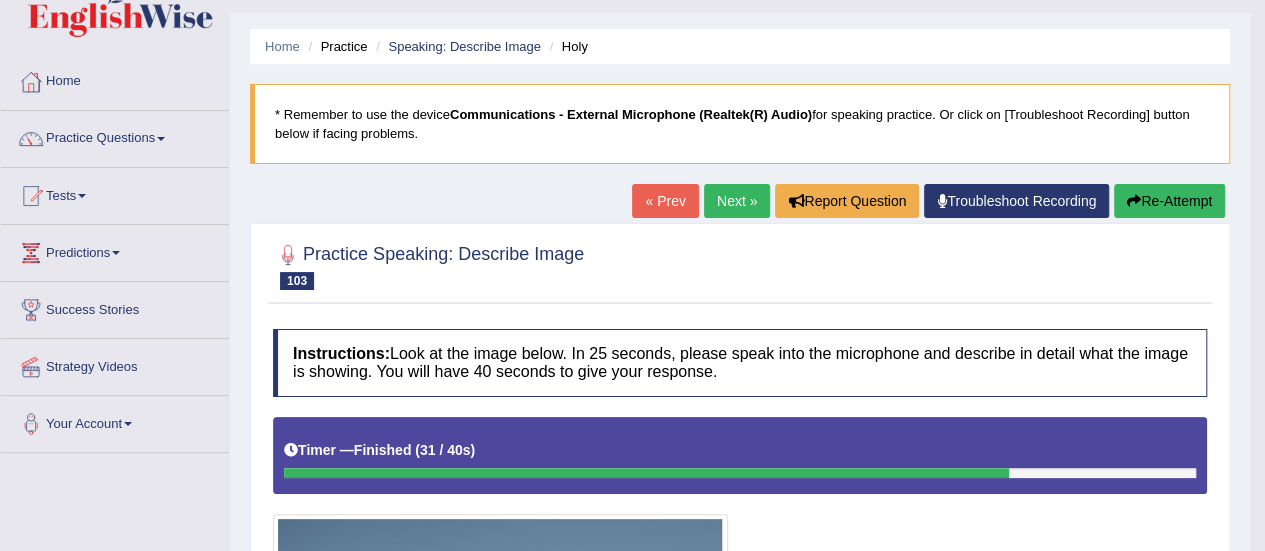 click on "Next »" at bounding box center [737, 201] 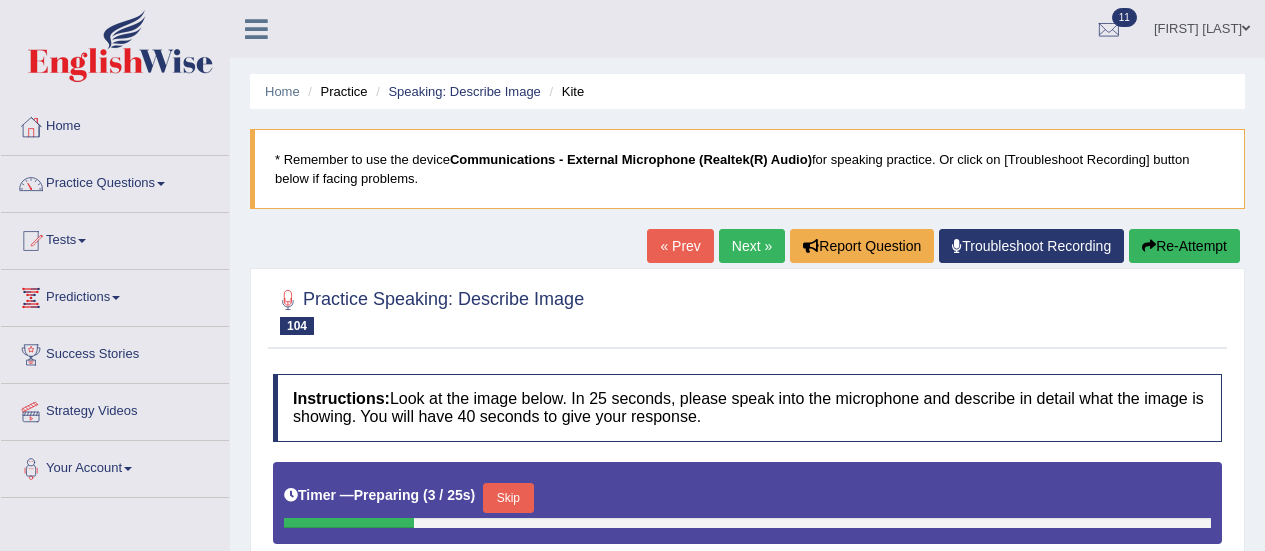 scroll, scrollTop: 472, scrollLeft: 0, axis: vertical 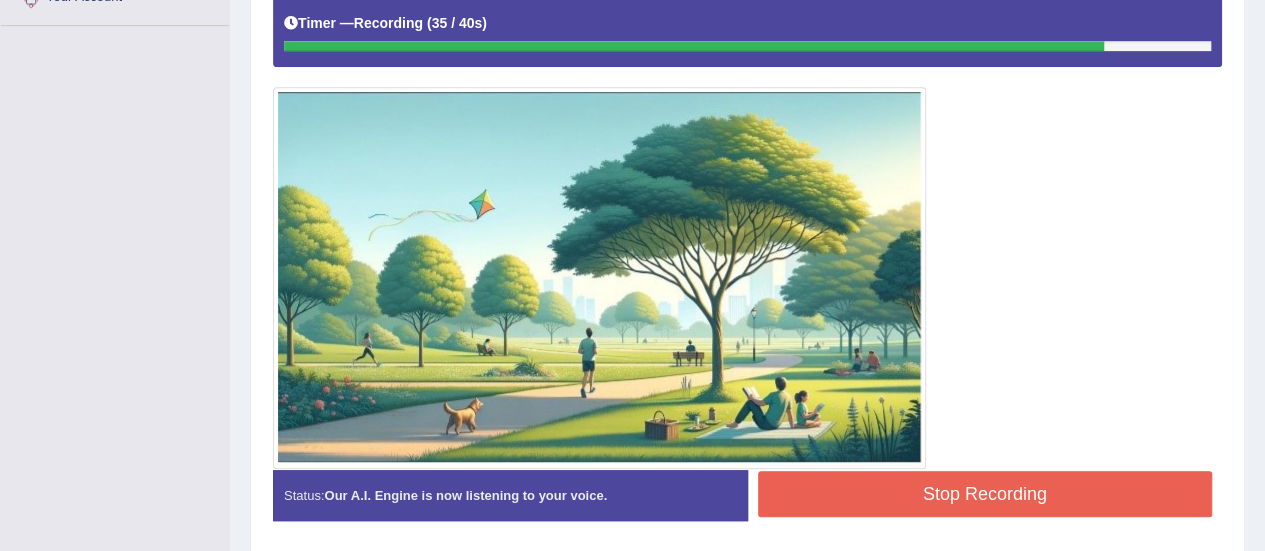 click on "Stop Recording" at bounding box center (985, 494) 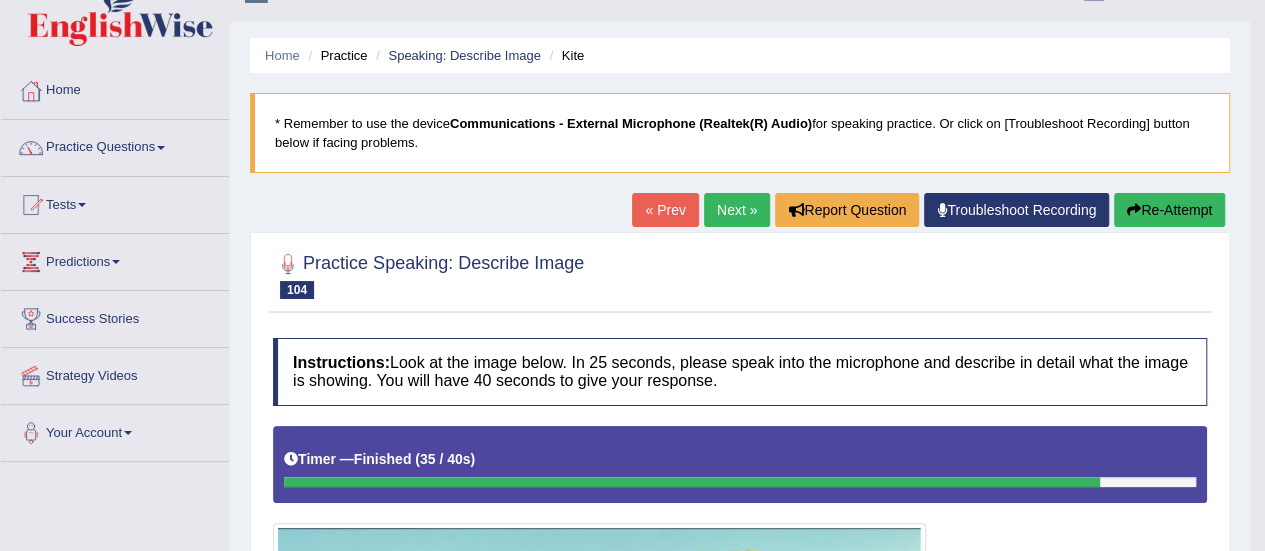scroll, scrollTop: 29, scrollLeft: 0, axis: vertical 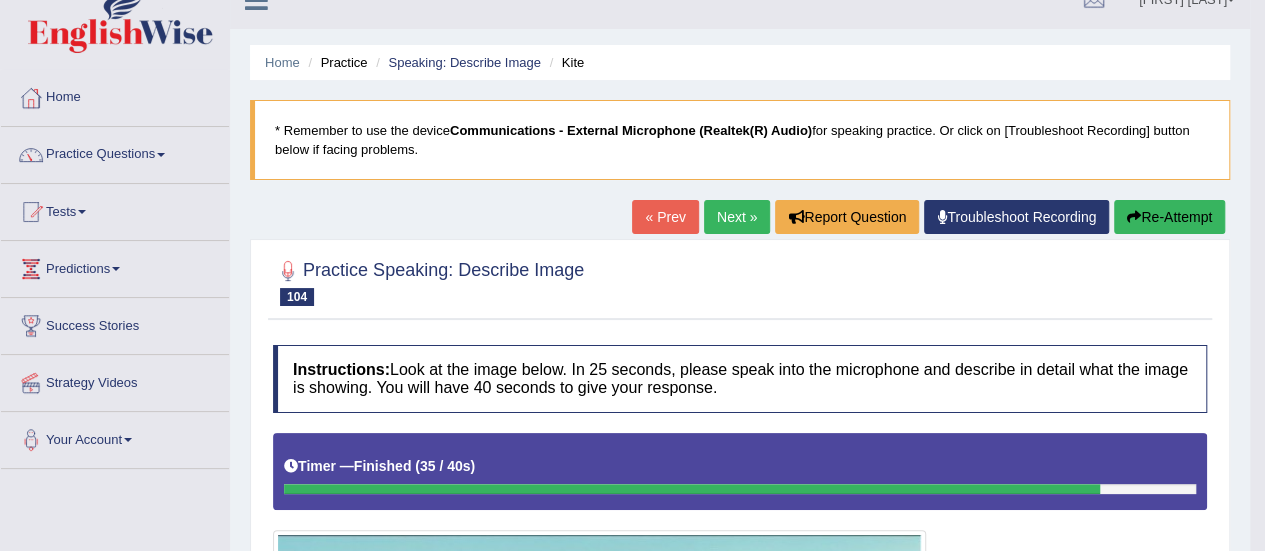 click on "Next »" at bounding box center (737, 217) 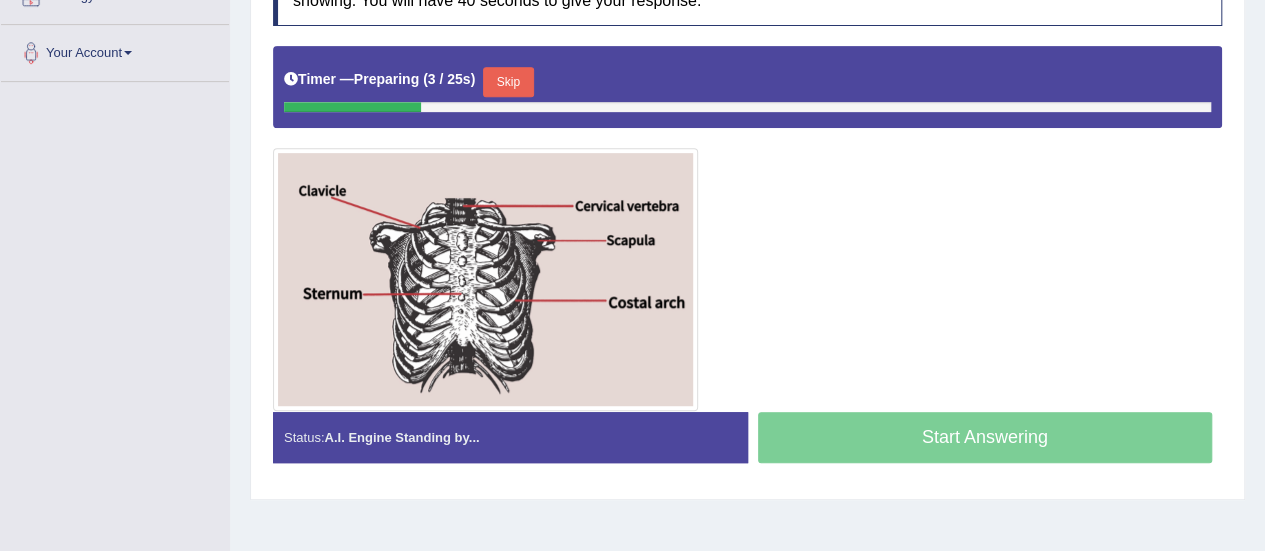 scroll, scrollTop: 416, scrollLeft: 0, axis: vertical 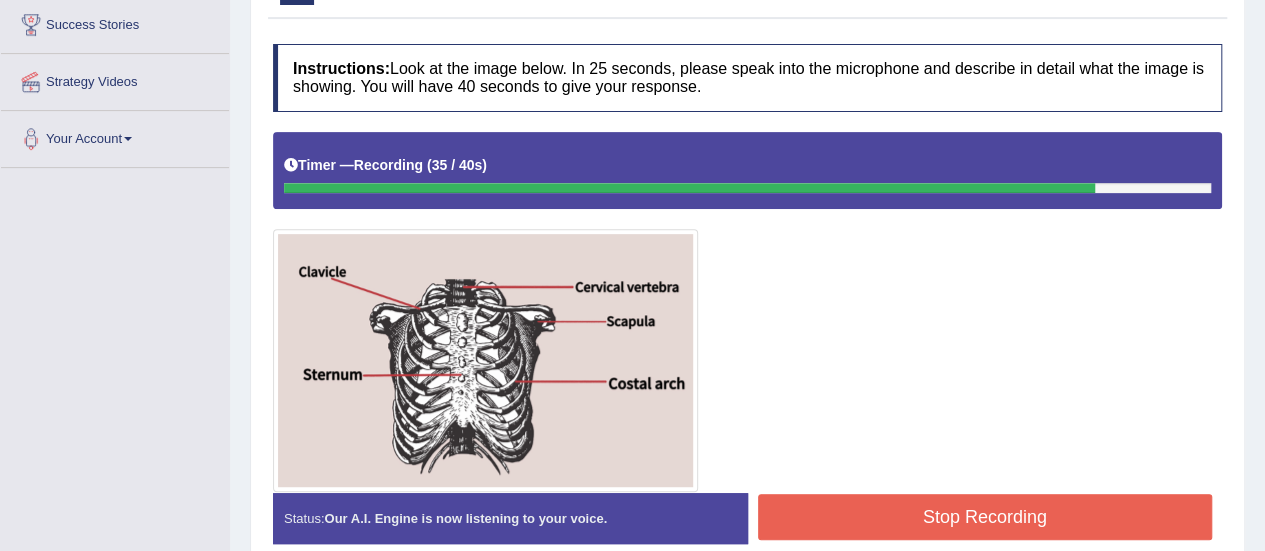 click on "Stop Recording" at bounding box center (985, 517) 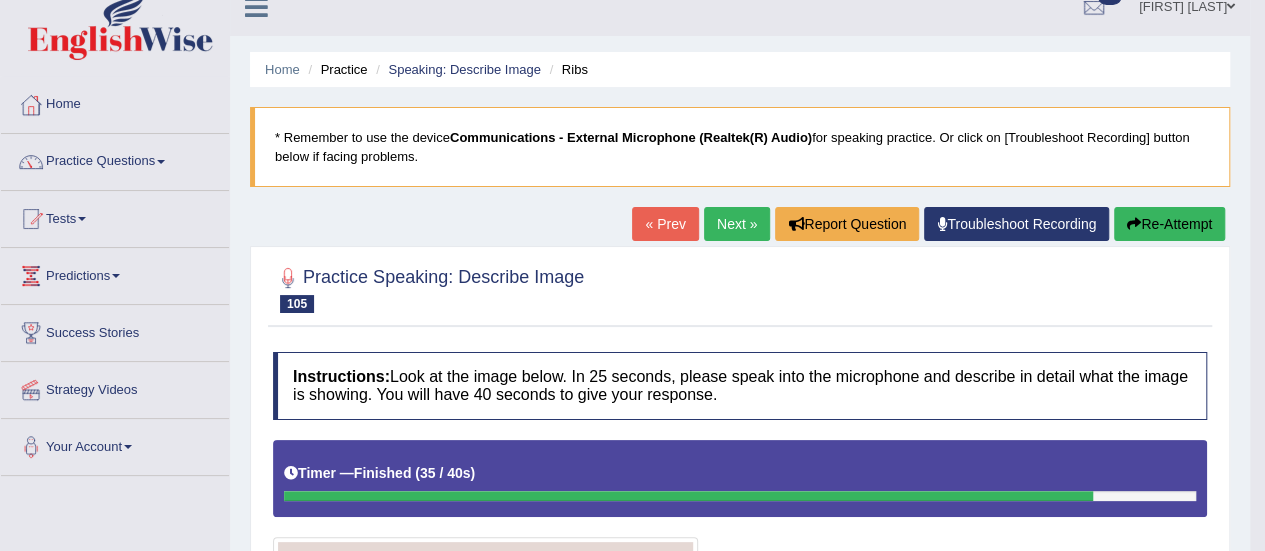 scroll, scrollTop: 0, scrollLeft: 0, axis: both 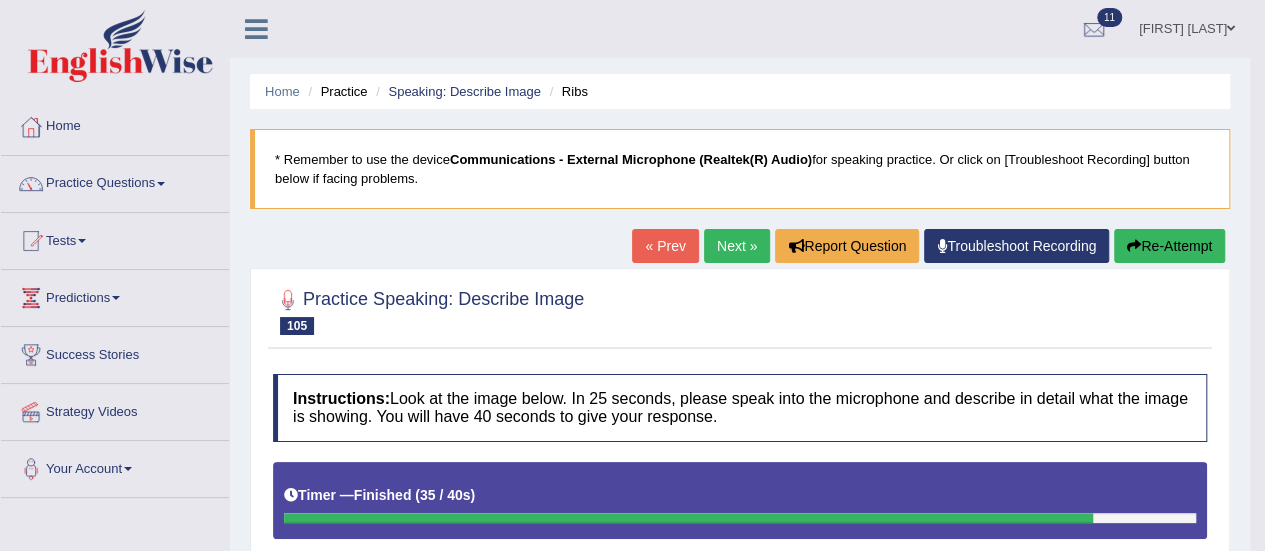 click on "Next »" at bounding box center (737, 246) 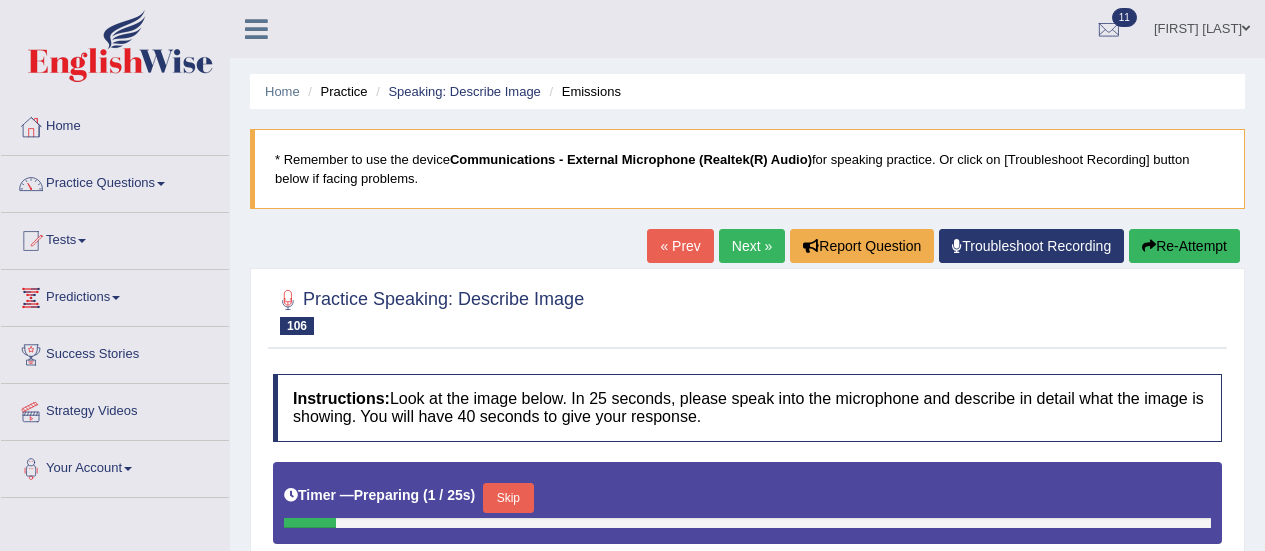 scroll, scrollTop: 0, scrollLeft: 0, axis: both 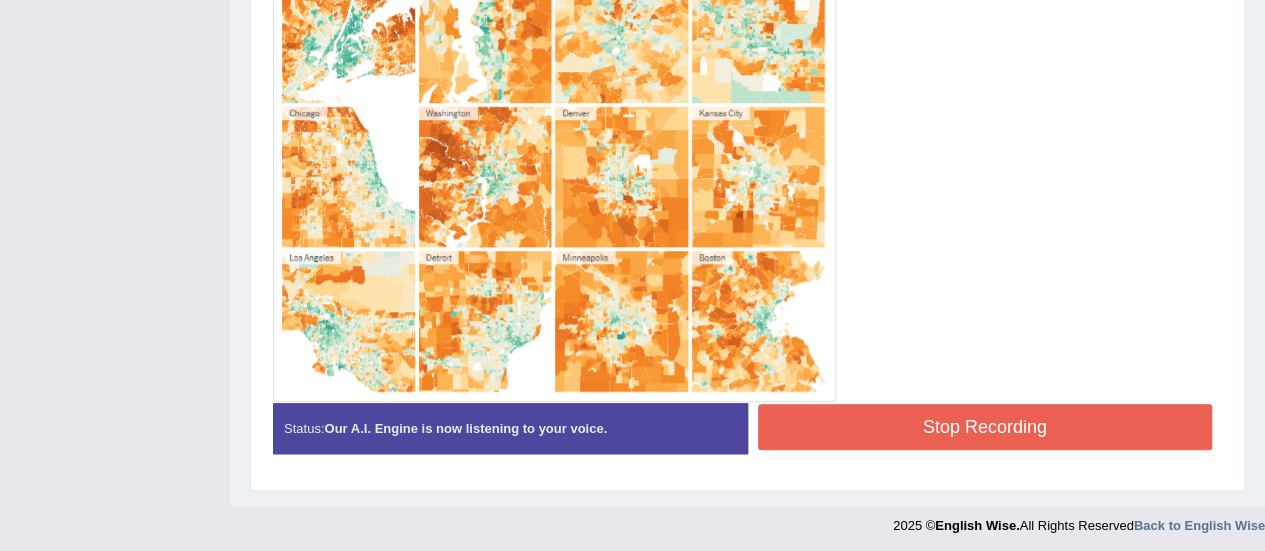 click on "Stop Recording" at bounding box center [985, 427] 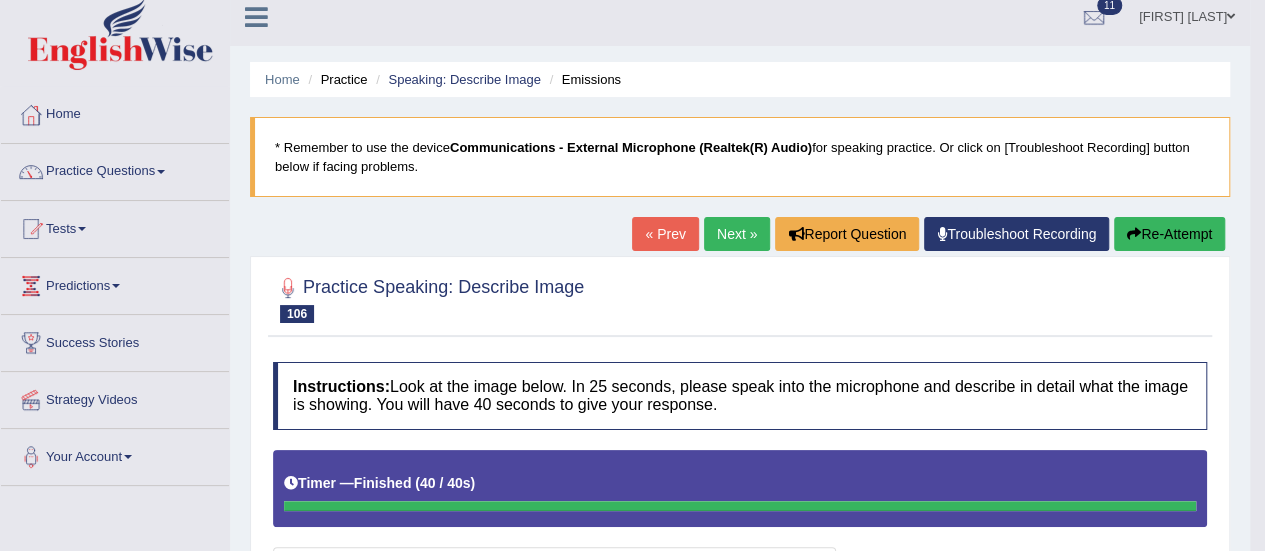 scroll, scrollTop: 9, scrollLeft: 0, axis: vertical 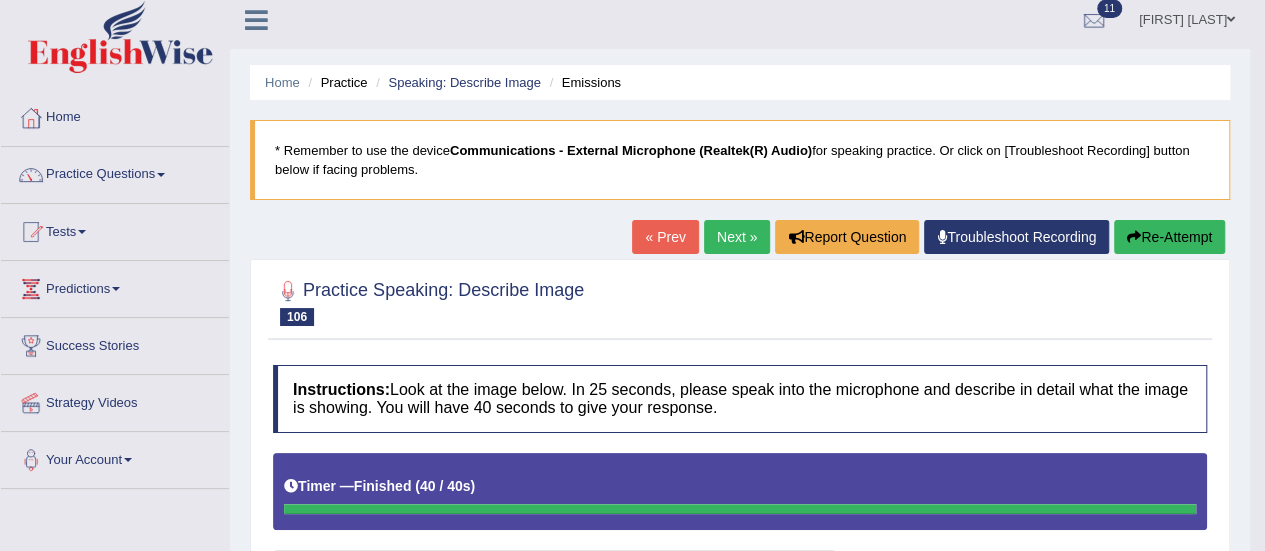 click on "Next »" at bounding box center (737, 237) 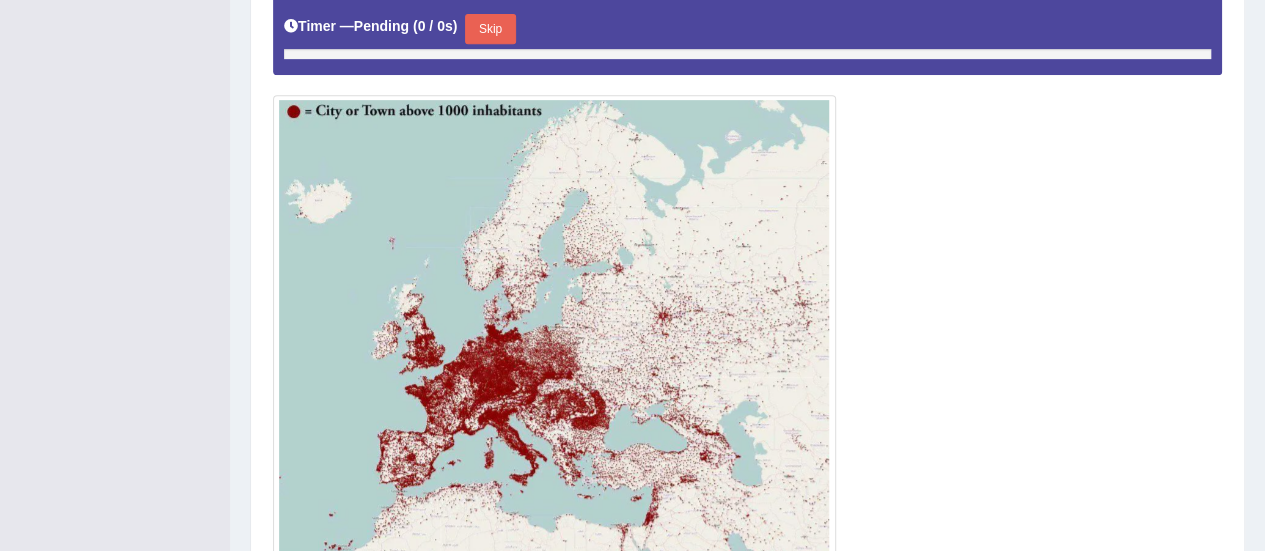 scroll, scrollTop: 537, scrollLeft: 0, axis: vertical 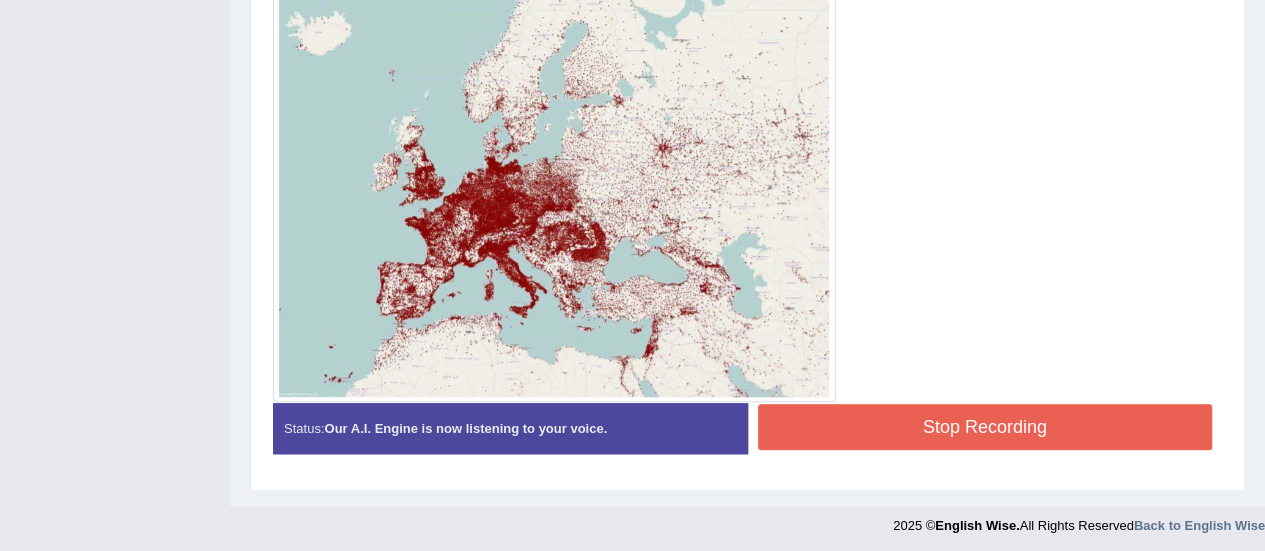 click on "Stop Recording" at bounding box center (985, 427) 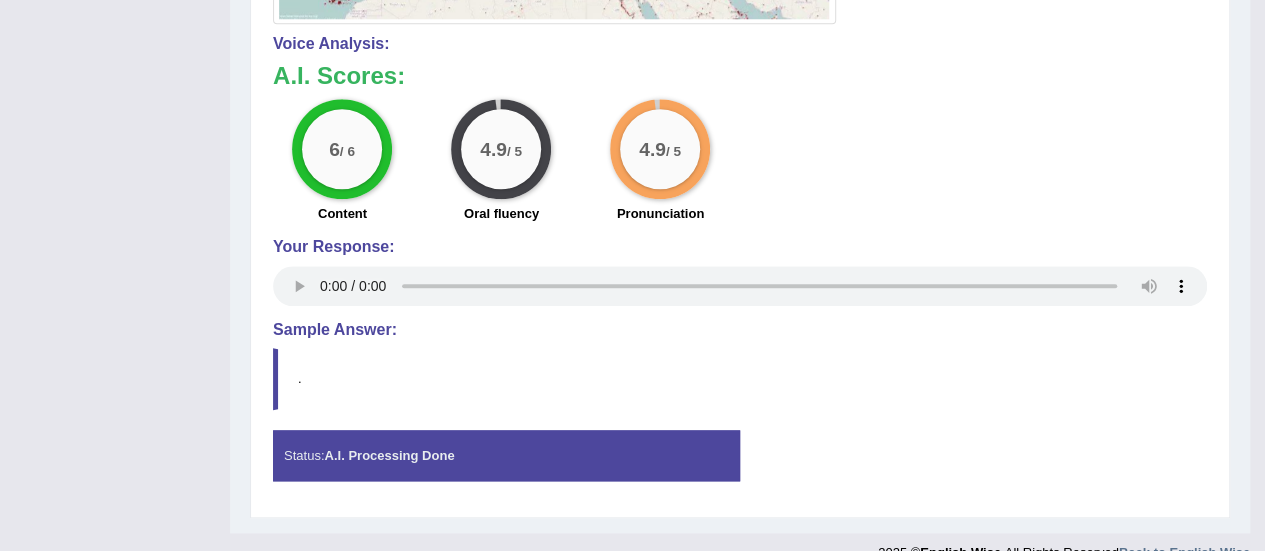 scroll, scrollTop: 0, scrollLeft: 0, axis: both 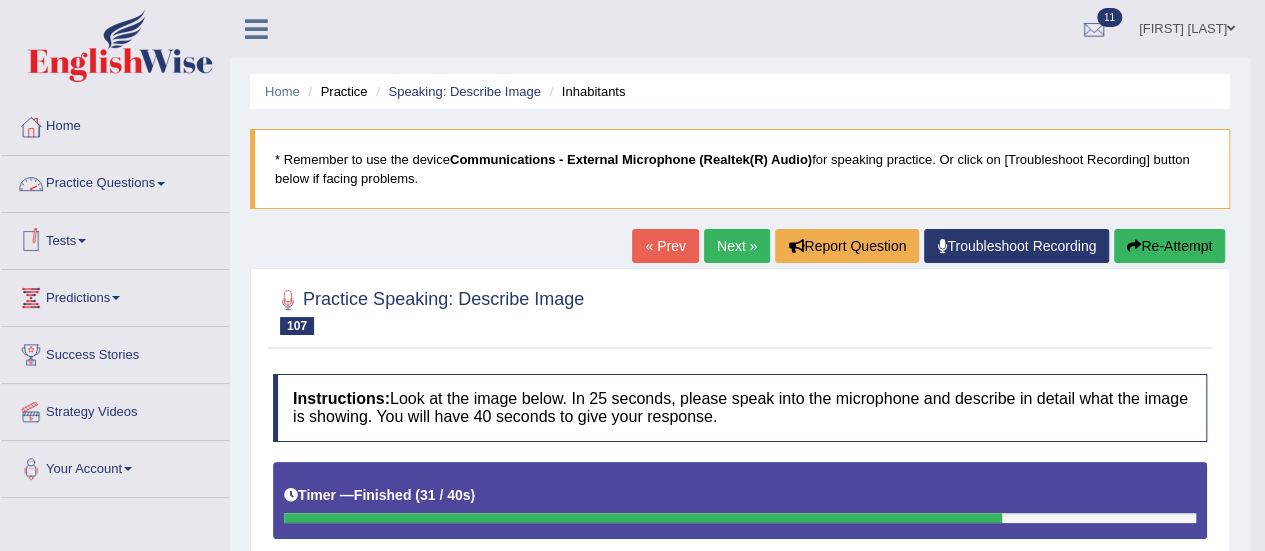 click at bounding box center [161, 184] 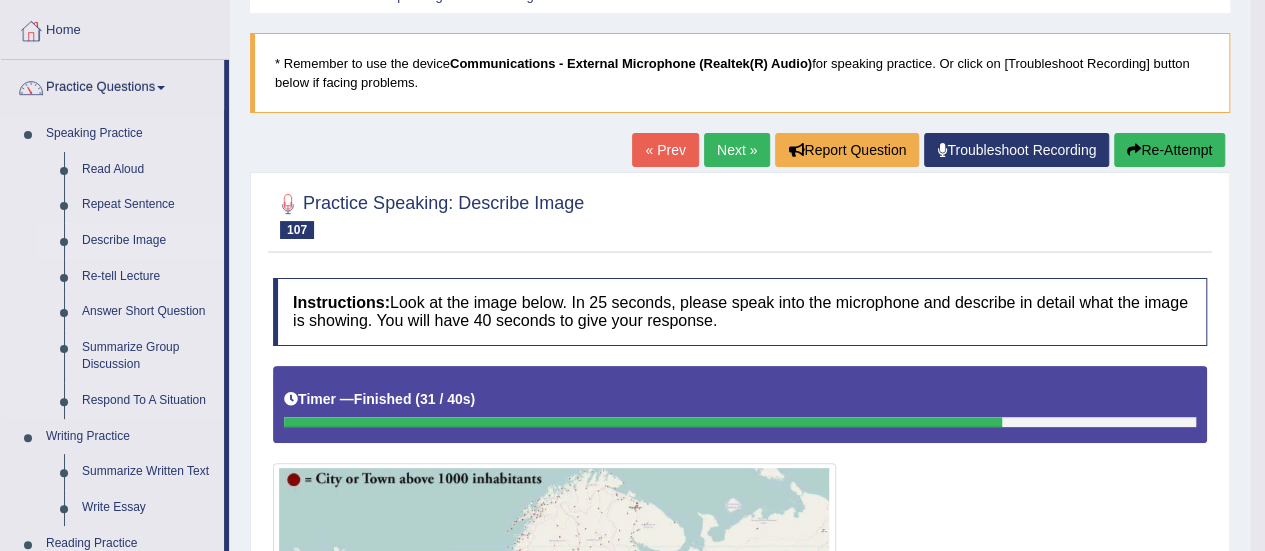 scroll, scrollTop: 195, scrollLeft: 0, axis: vertical 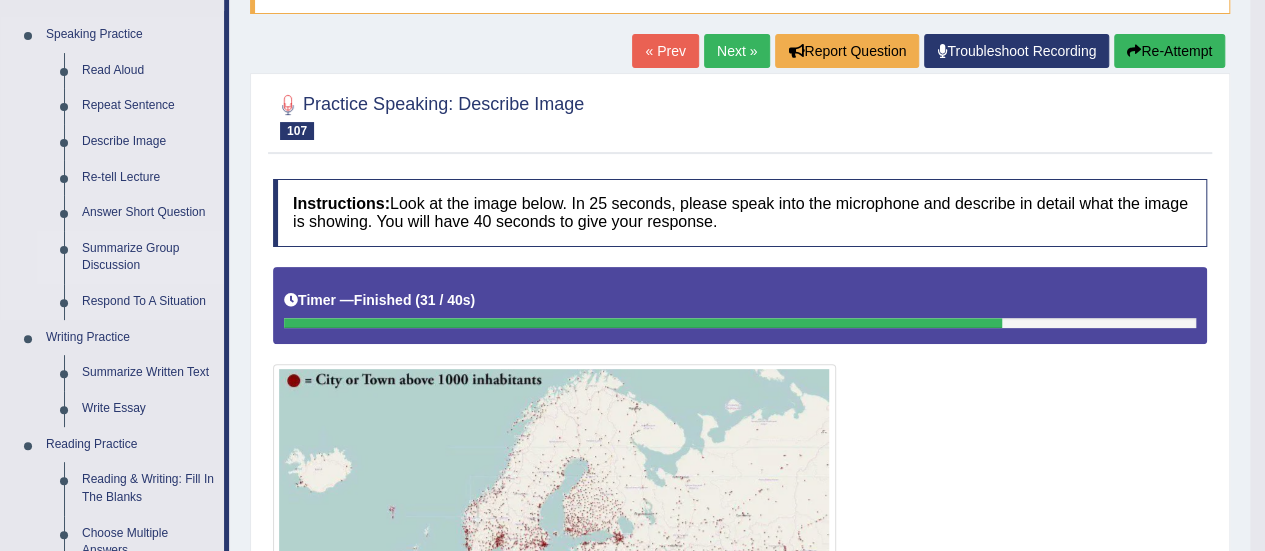 click on "Summarize Group Discussion" at bounding box center [148, 257] 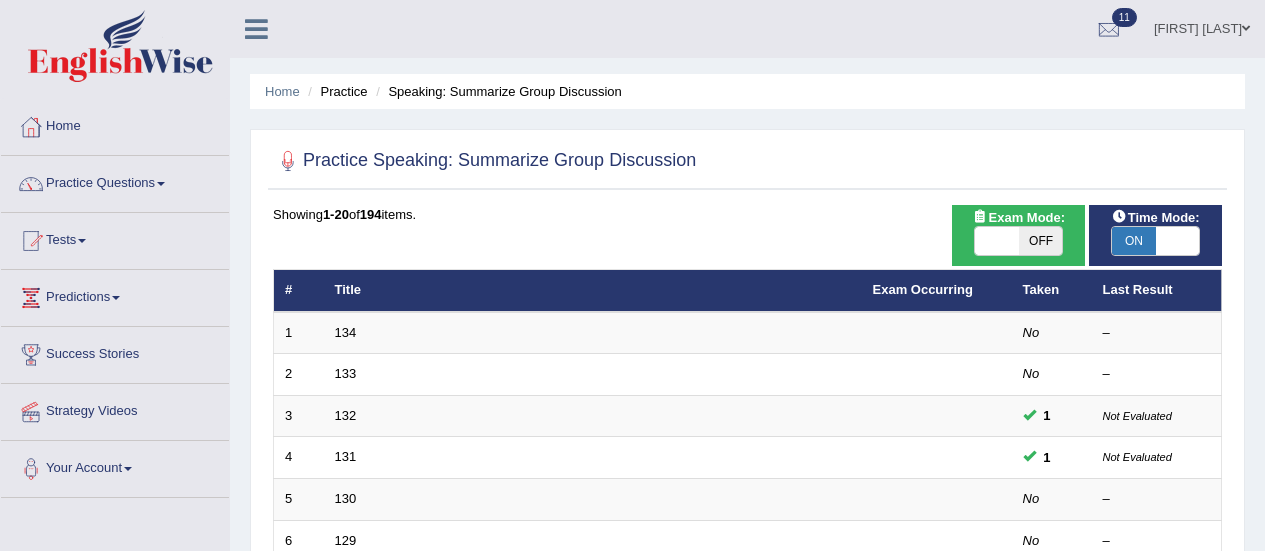 scroll, scrollTop: 0, scrollLeft: 0, axis: both 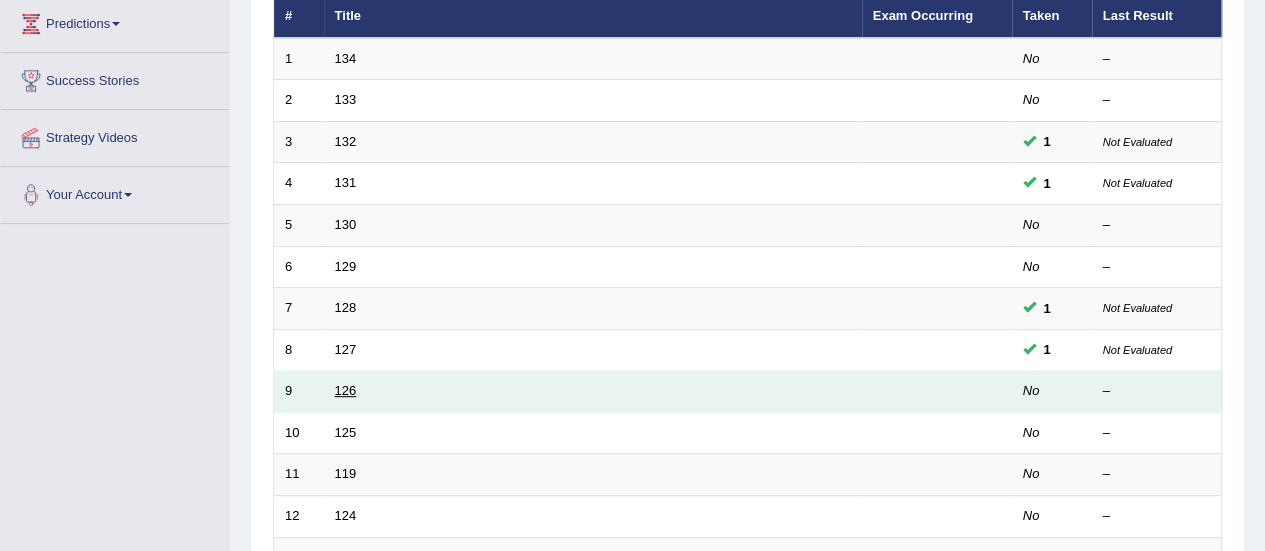 click on "126" at bounding box center [346, 390] 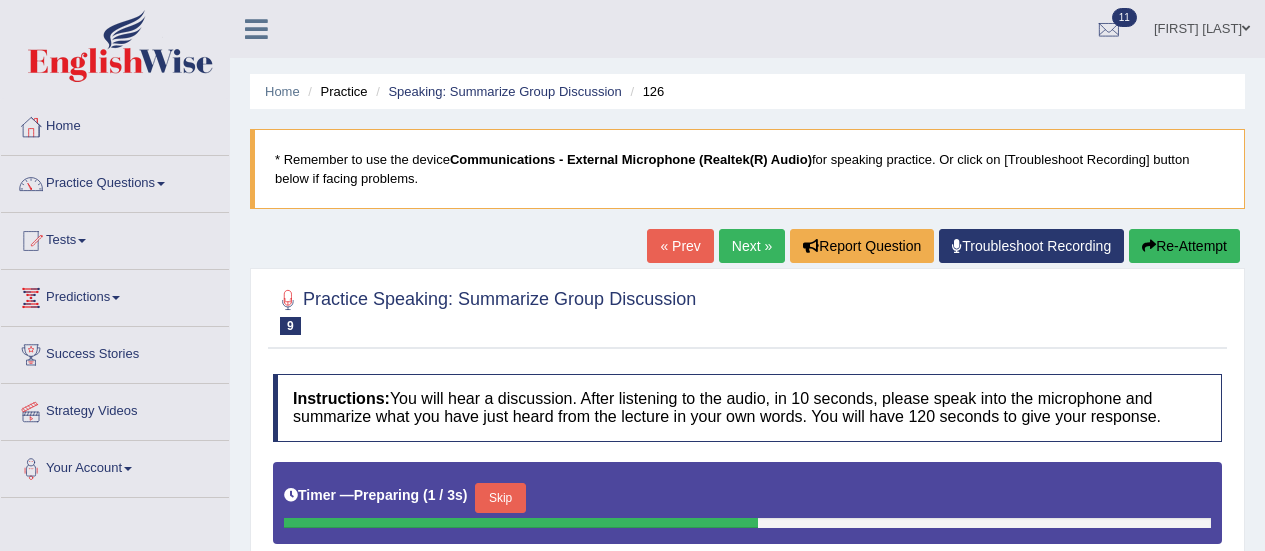 scroll, scrollTop: 442, scrollLeft: 0, axis: vertical 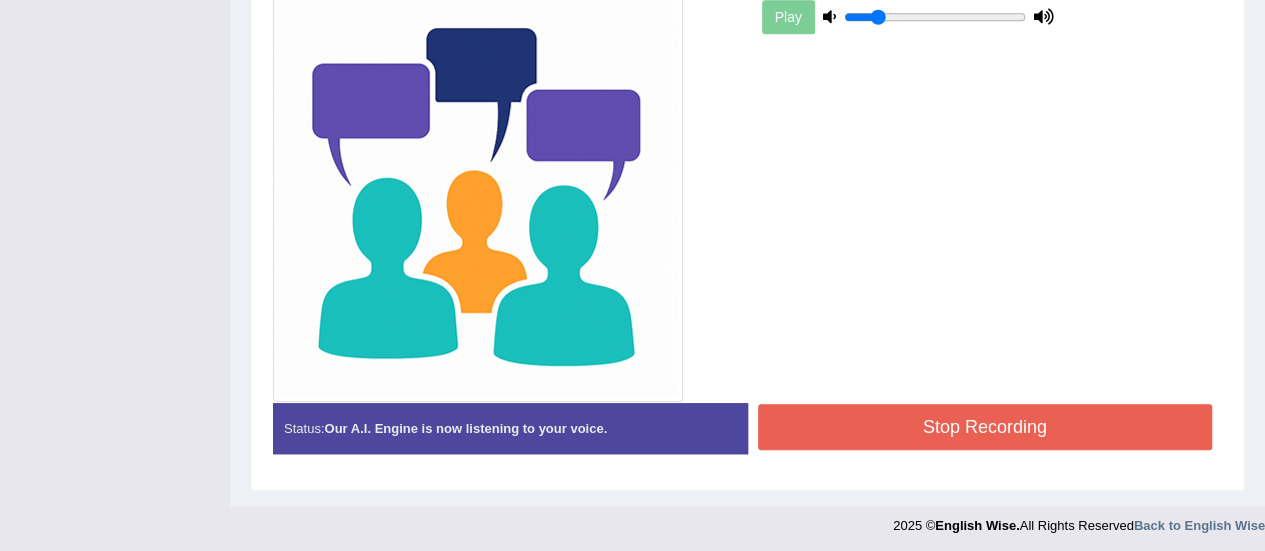 click on "Stop Recording" at bounding box center [985, 427] 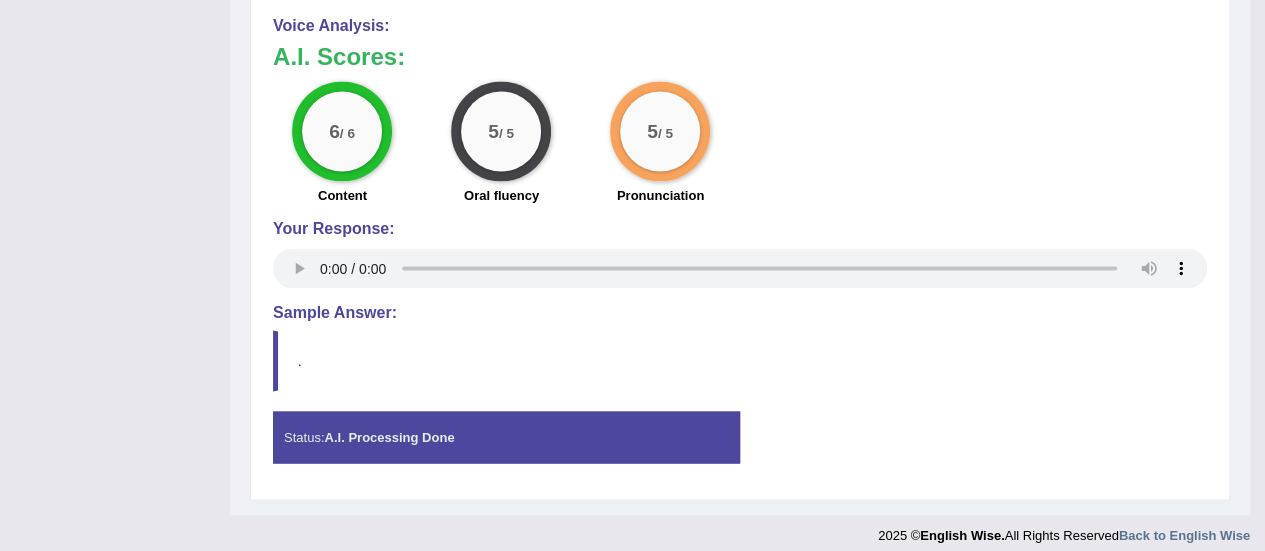 scroll, scrollTop: 1631, scrollLeft: 0, axis: vertical 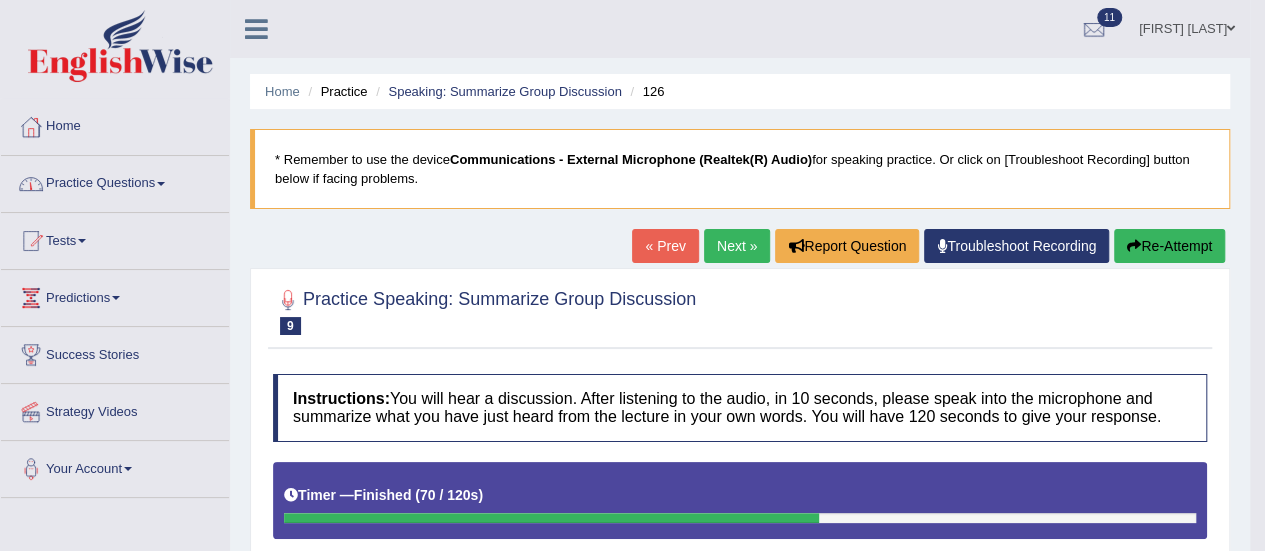 click on "Practice Questions" at bounding box center (115, 181) 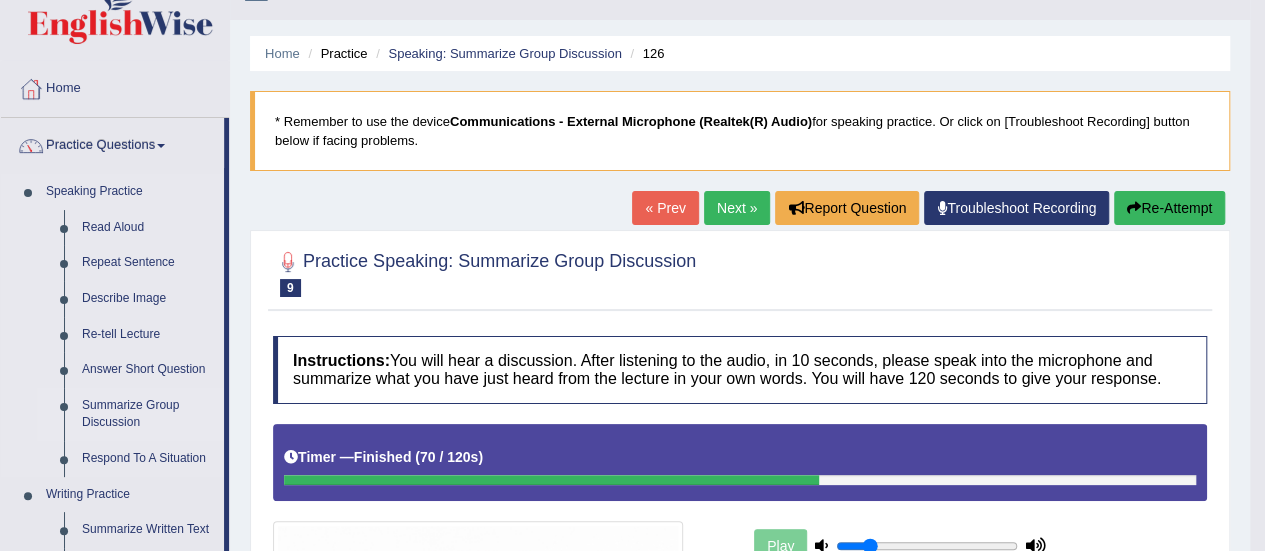 scroll, scrollTop: 43, scrollLeft: 0, axis: vertical 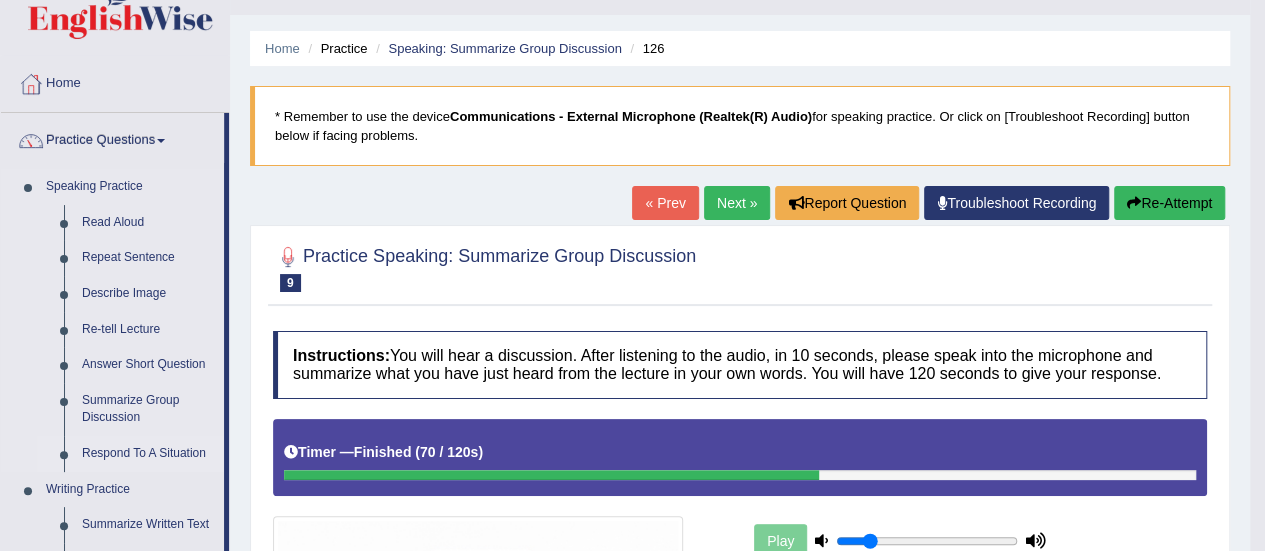 click on "Respond To A Situation" at bounding box center (148, 454) 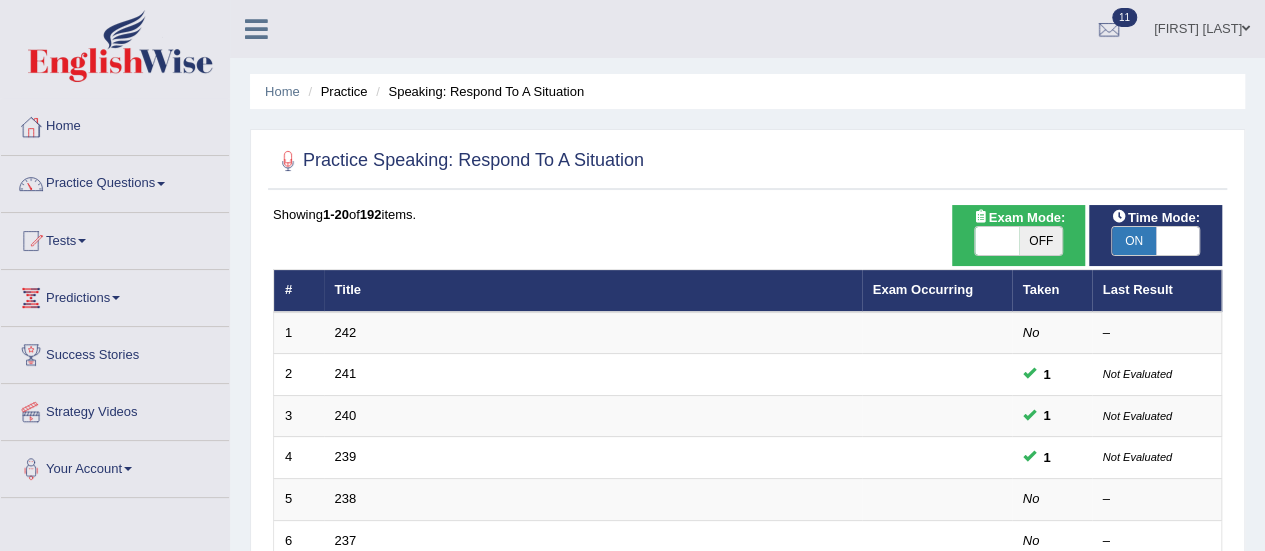 scroll, scrollTop: 309, scrollLeft: 0, axis: vertical 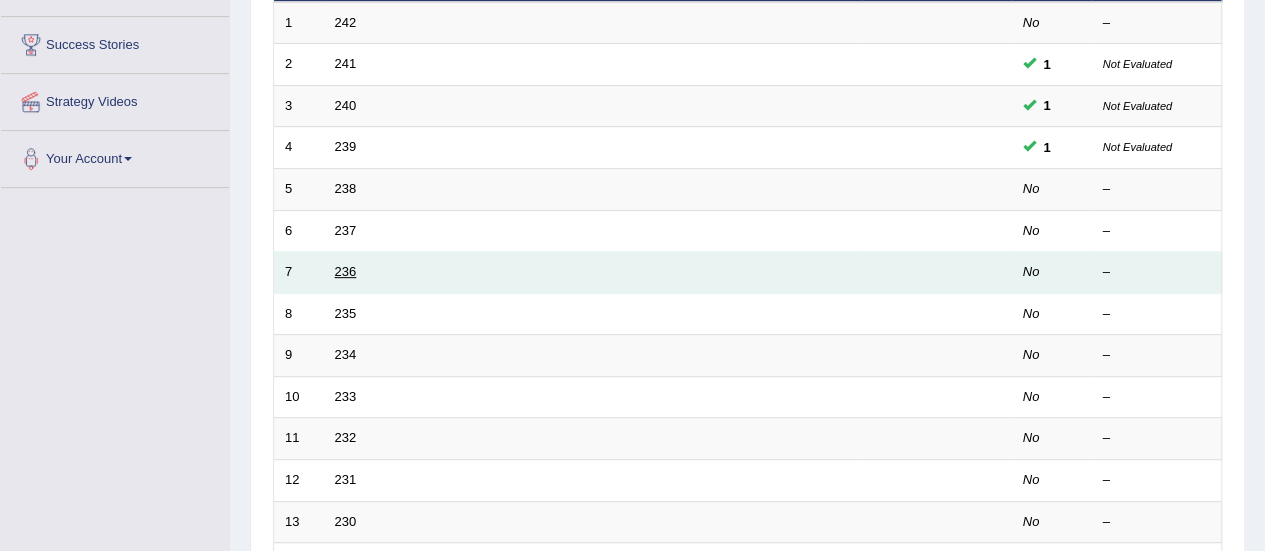 click on "236" at bounding box center [346, 271] 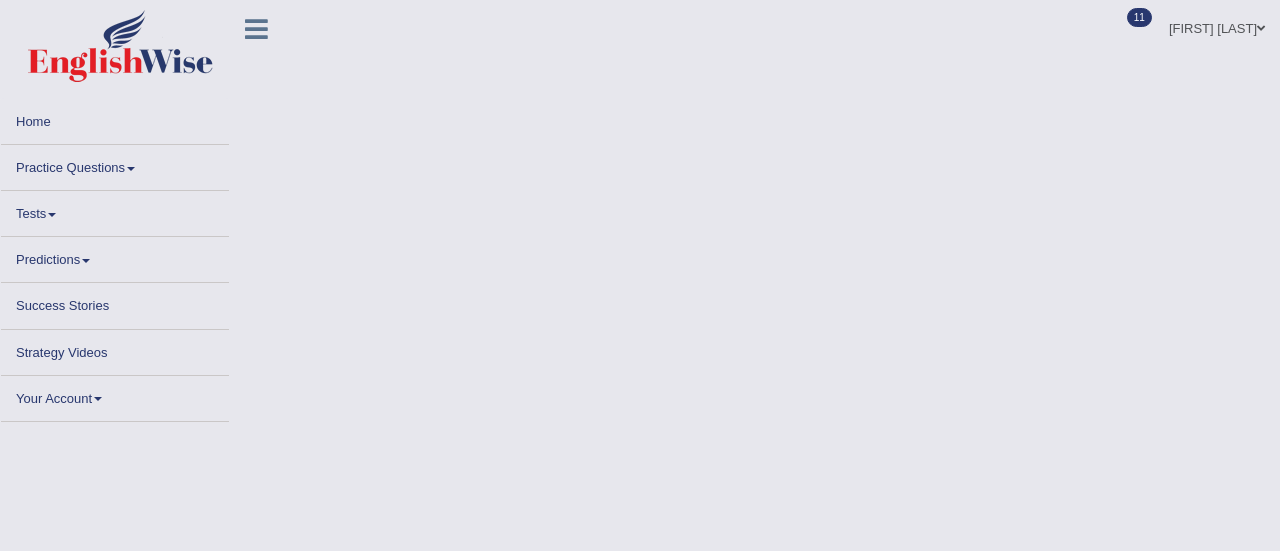 scroll, scrollTop: 0, scrollLeft: 0, axis: both 